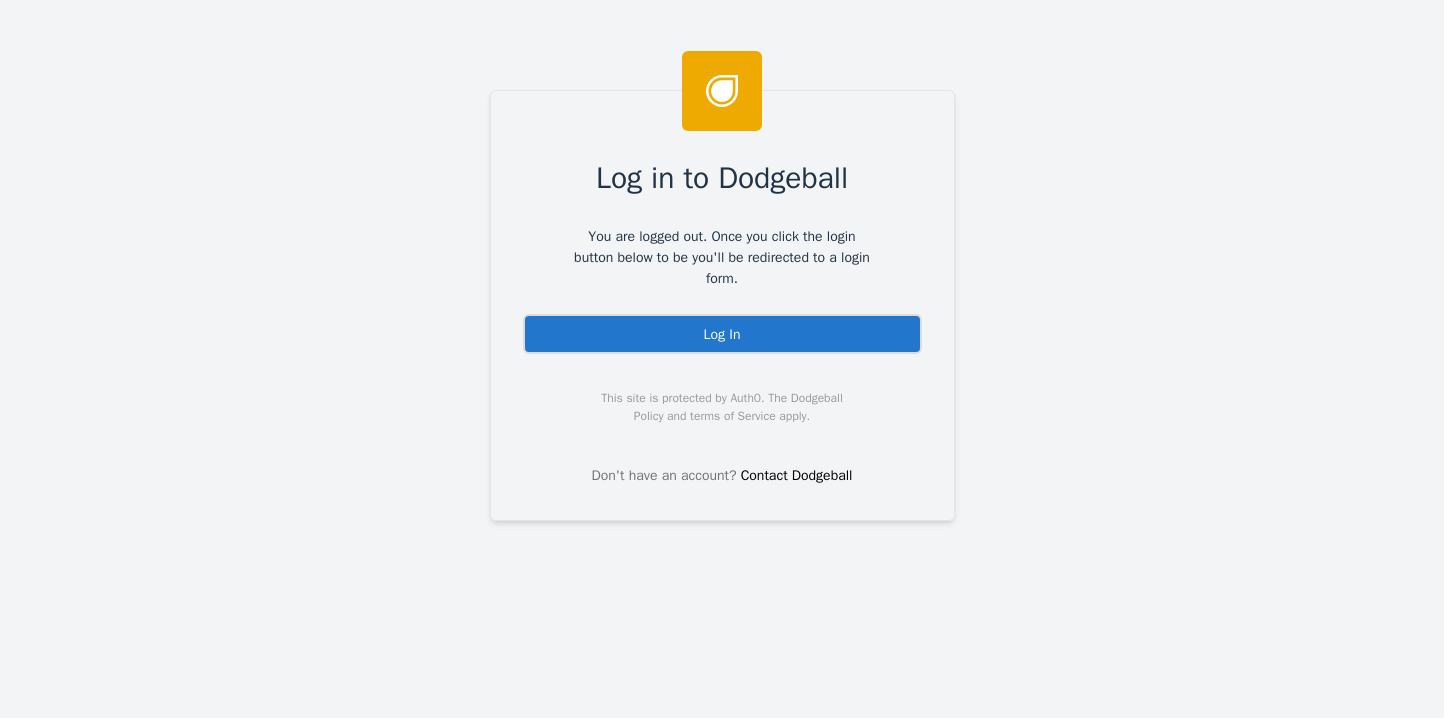 scroll, scrollTop: 0, scrollLeft: 0, axis: both 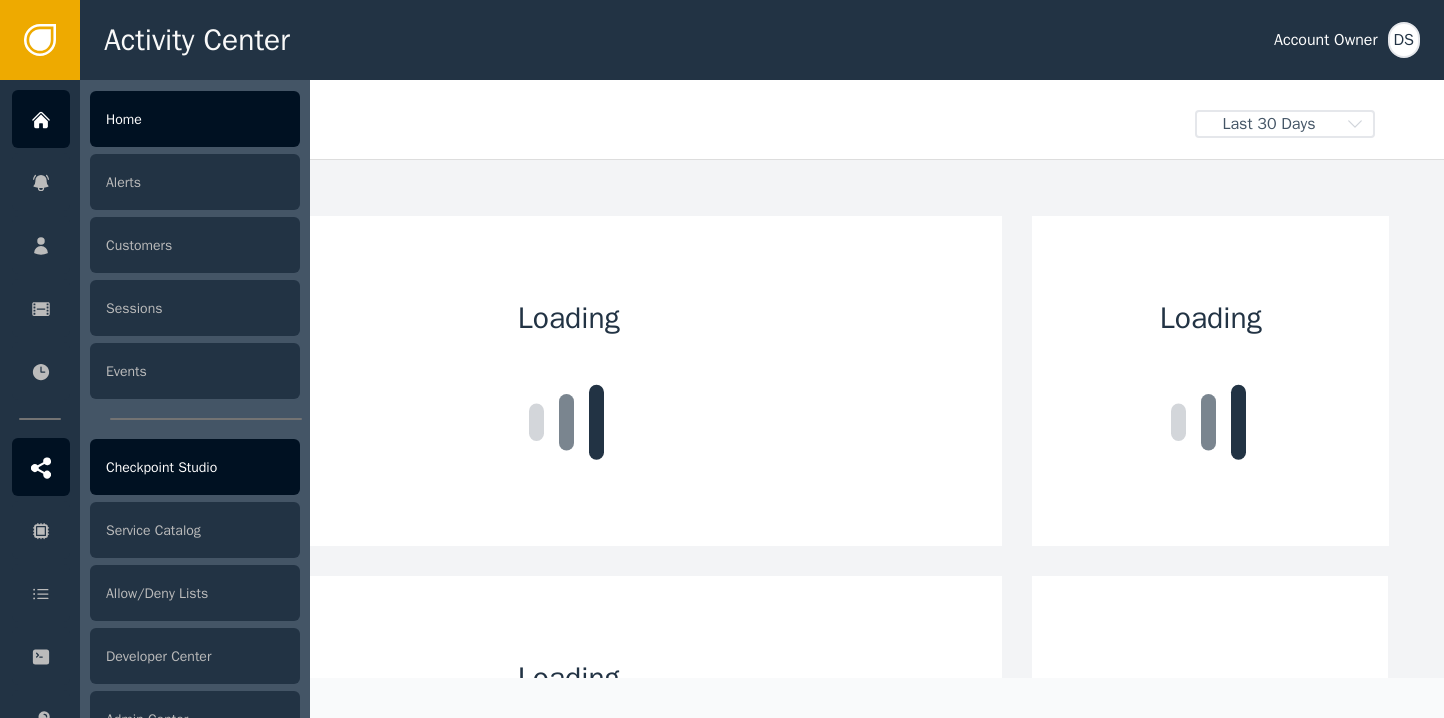 click on "Checkpoint Studio" at bounding box center [195, 467] 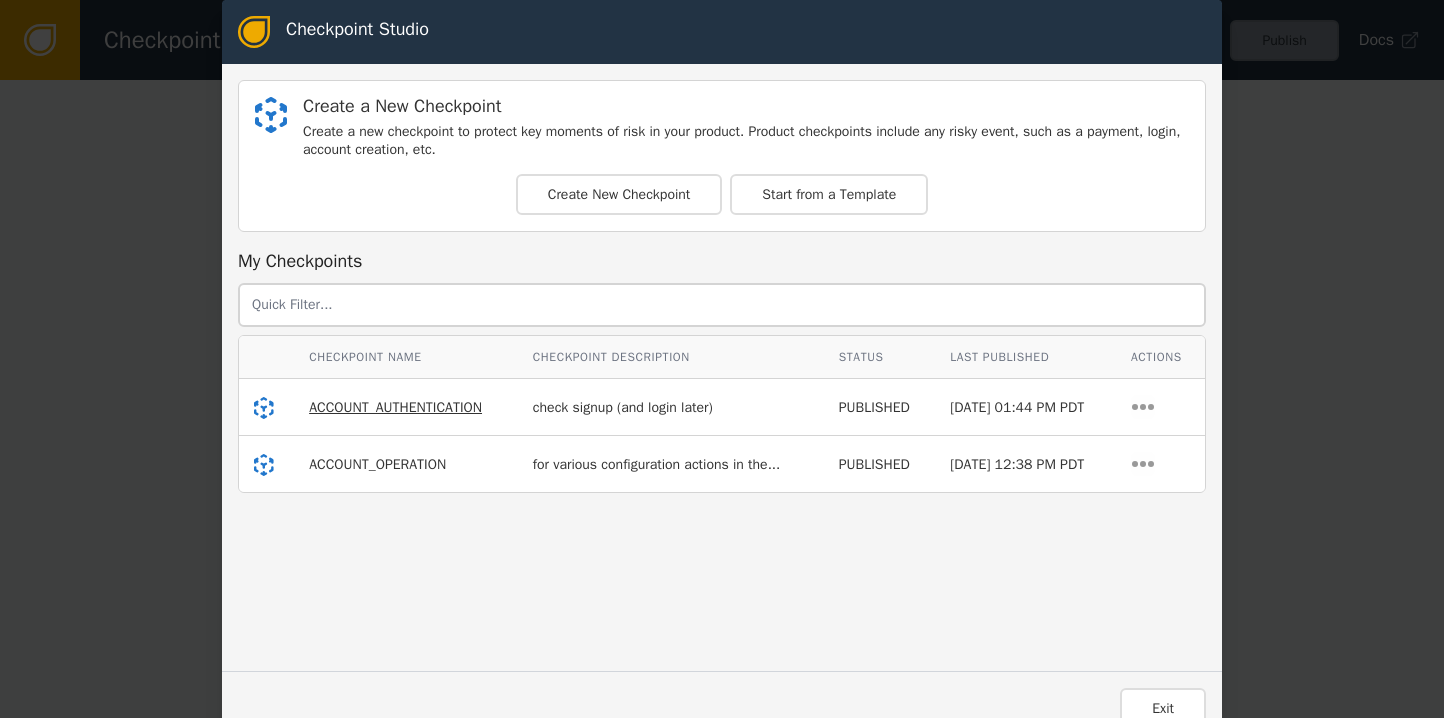 click on "ACCOUNT_AUTHENTICATION" at bounding box center [395, 407] 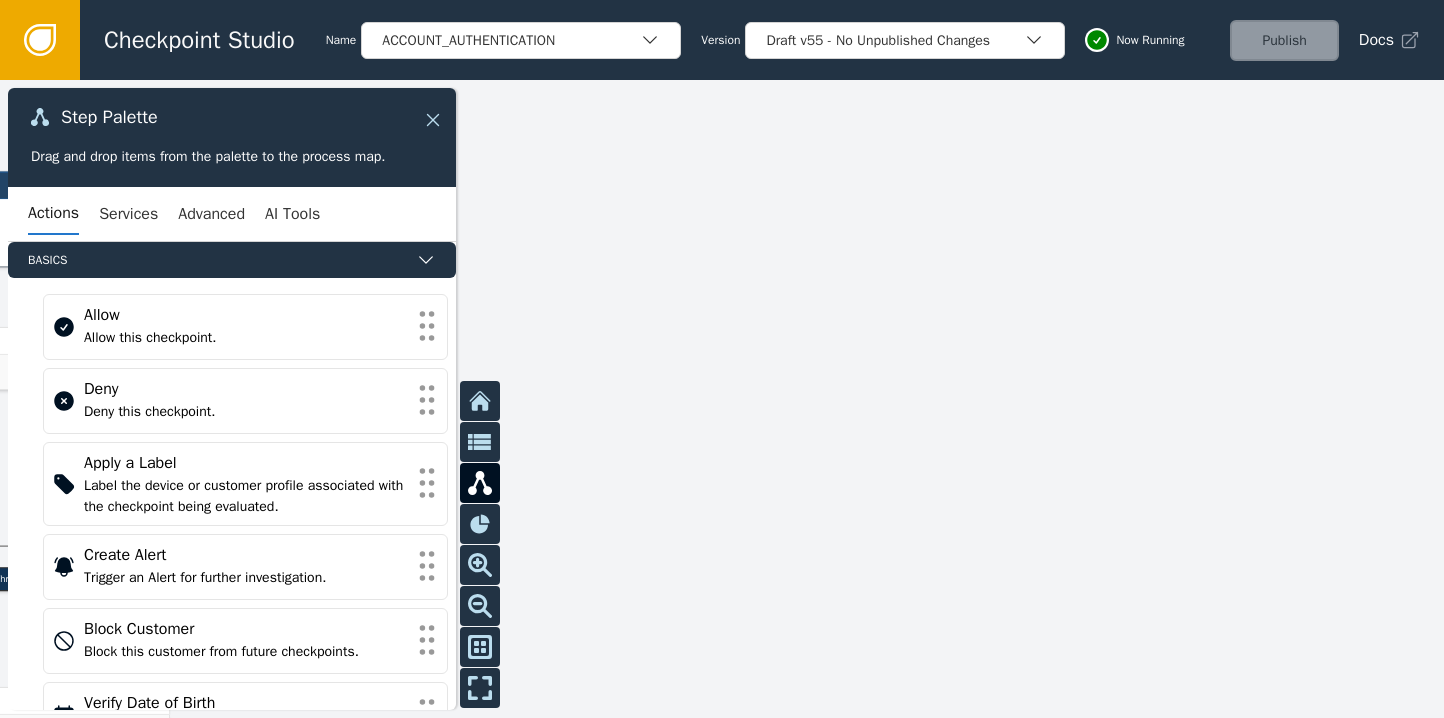click 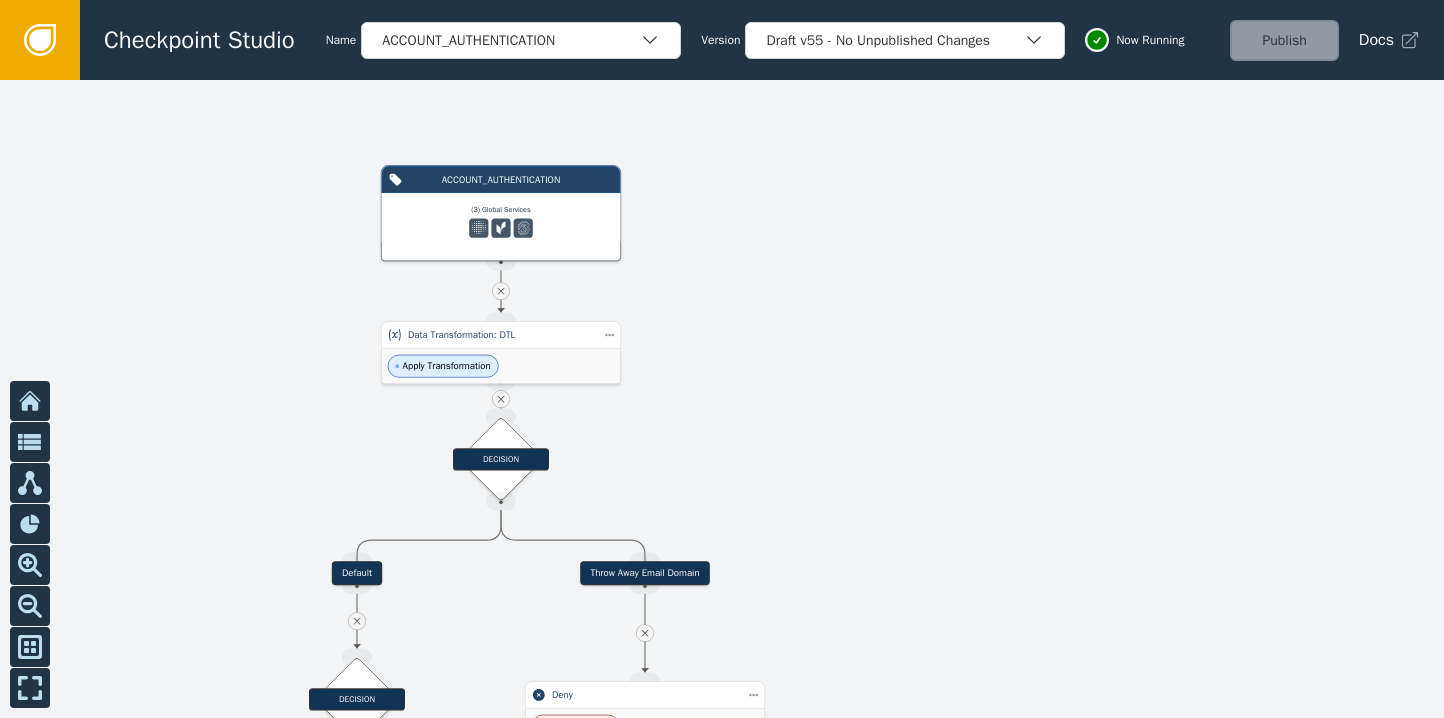 drag, startPoint x: 471, startPoint y: 309, endPoint x: 1097, endPoint y: 235, distance: 630.35864 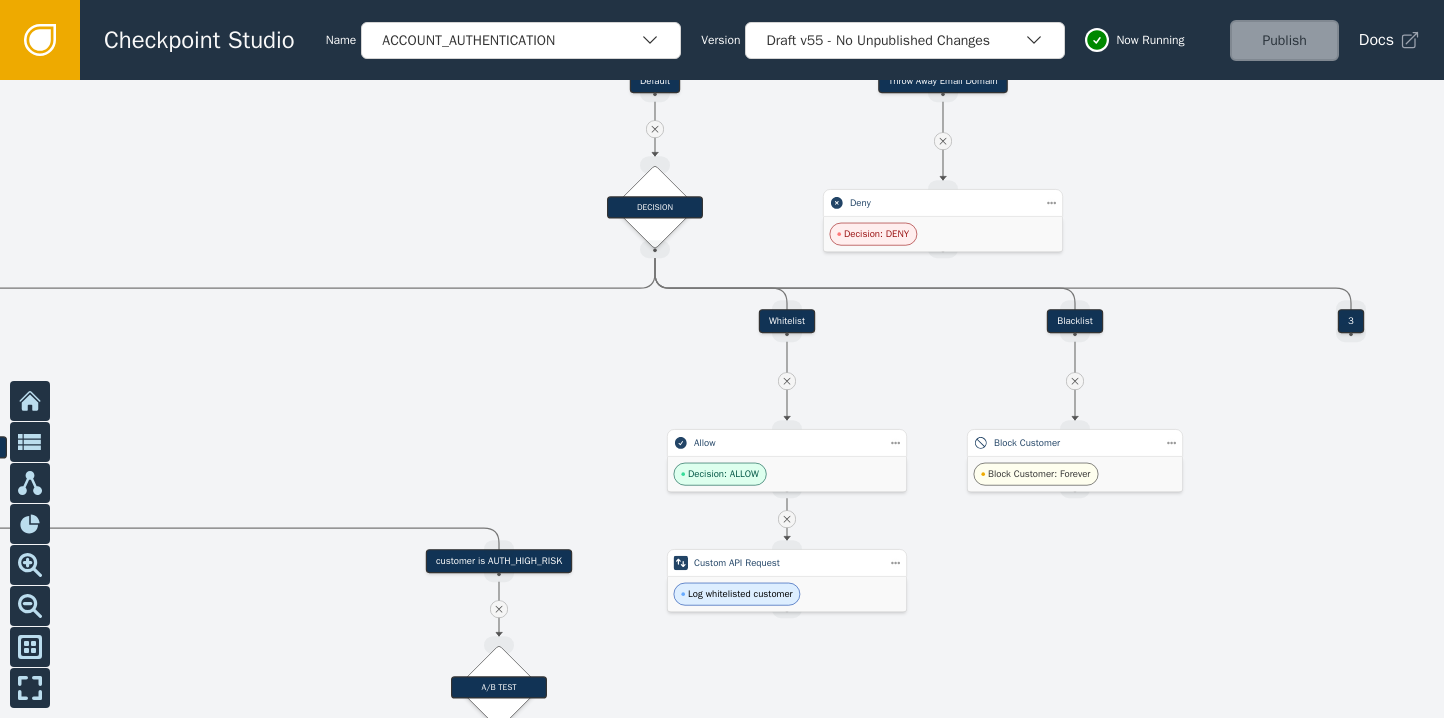 drag, startPoint x: 878, startPoint y: 578, endPoint x: 1132, endPoint y: 149, distance: 498.5549 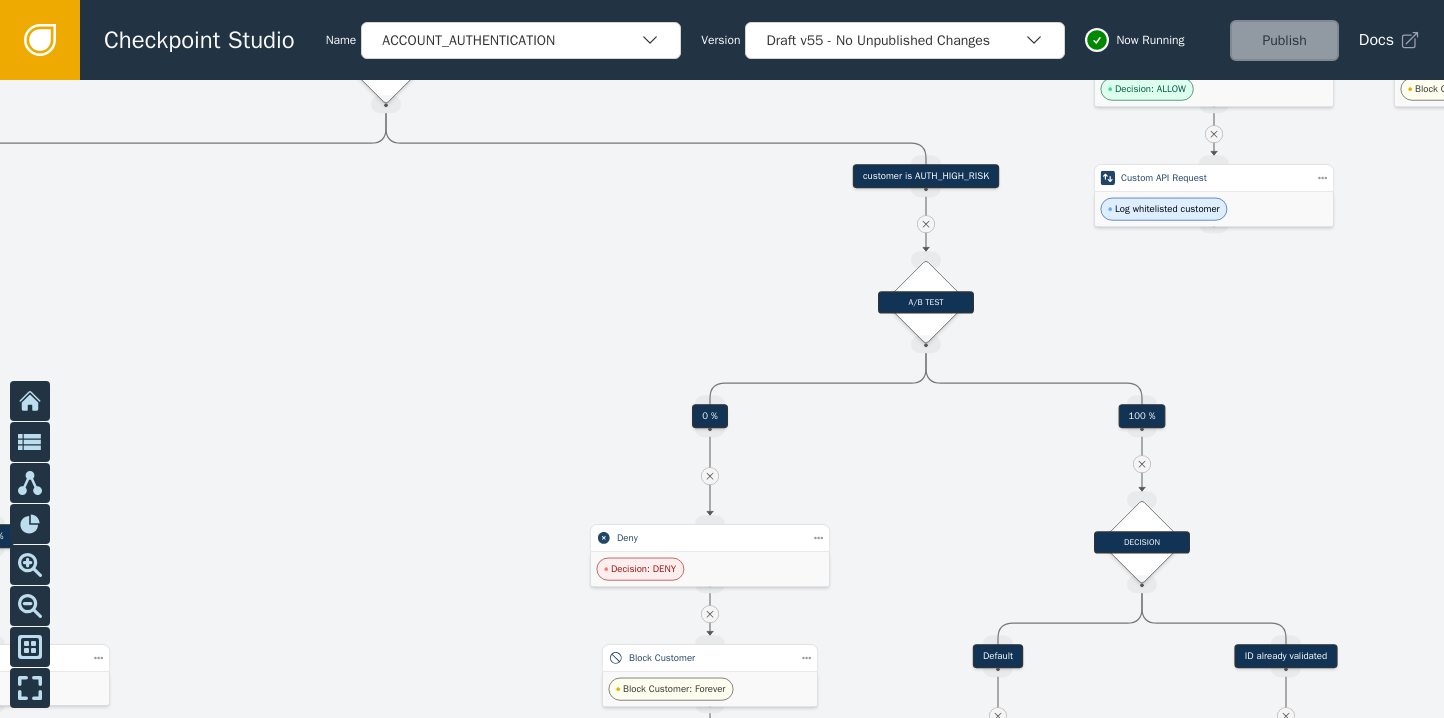 drag, startPoint x: 1004, startPoint y: 583, endPoint x: 1444, endPoint y: 203, distance: 581.3777 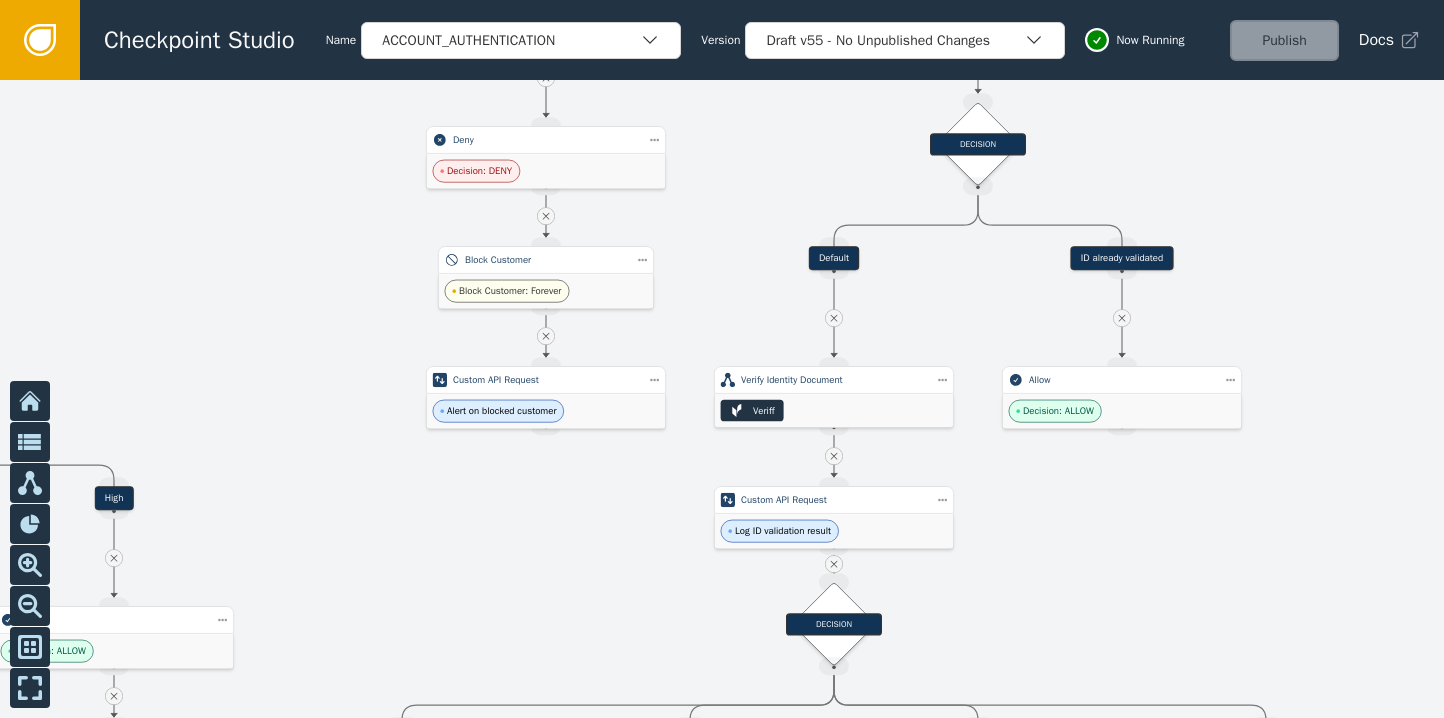 drag, startPoint x: 965, startPoint y: 525, endPoint x: 801, endPoint y: 127, distance: 430.46487 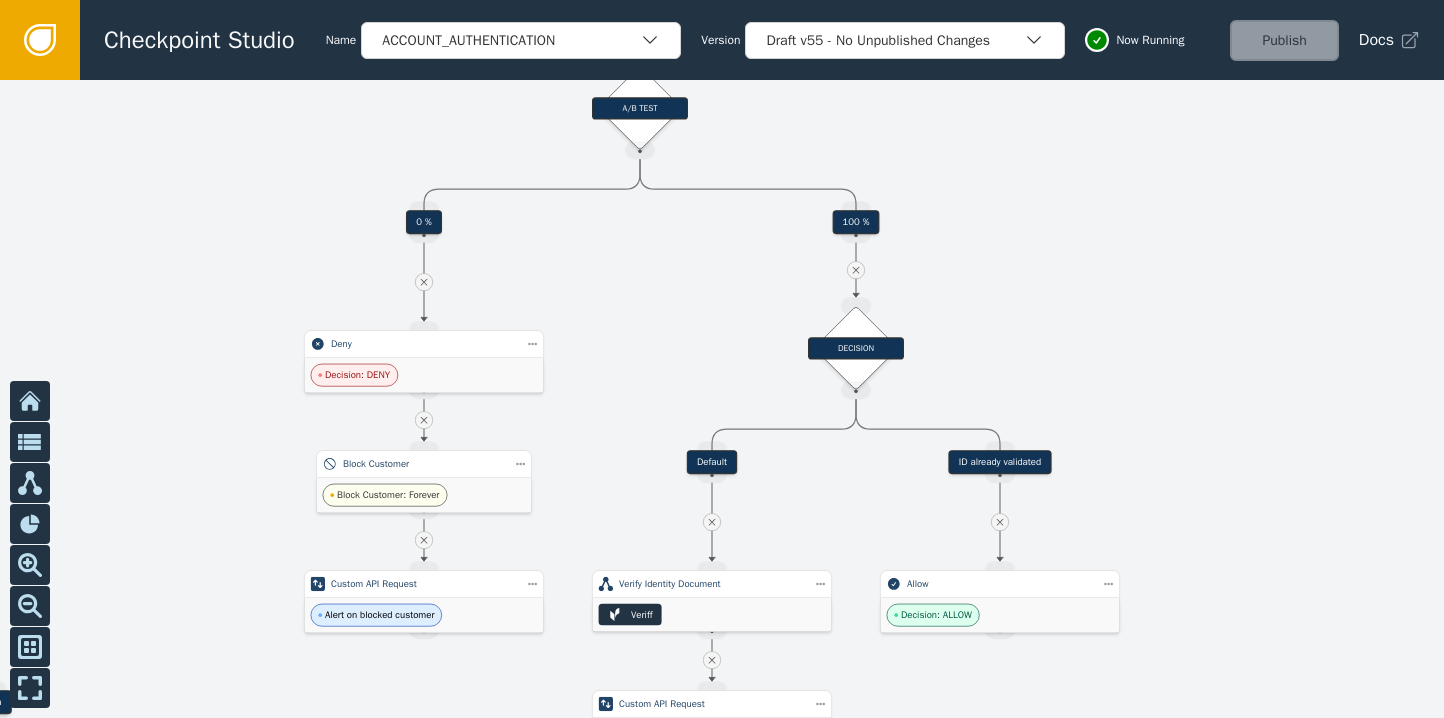 drag, startPoint x: 1092, startPoint y: 575, endPoint x: 932, endPoint y: 779, distance: 259.2605 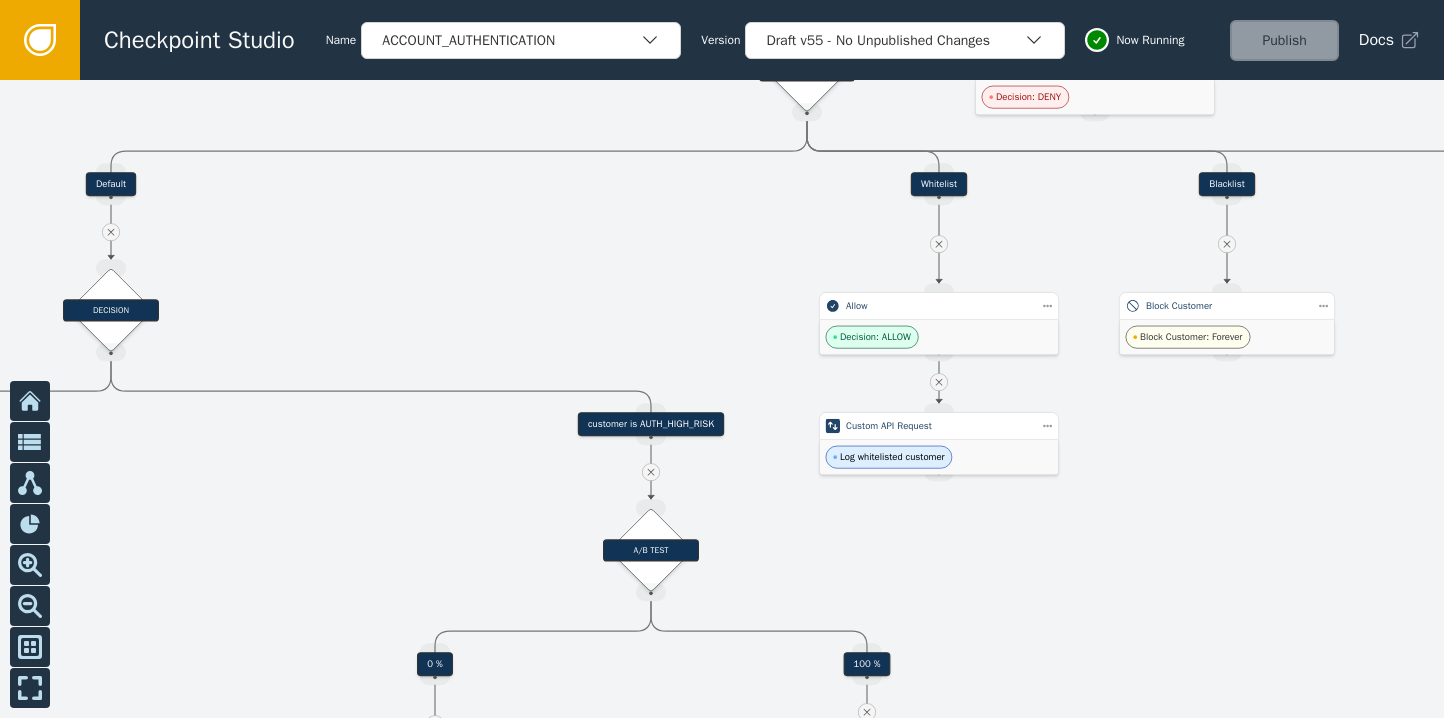 drag, startPoint x: 1072, startPoint y: 135, endPoint x: 1121, endPoint y: 571, distance: 438.7448 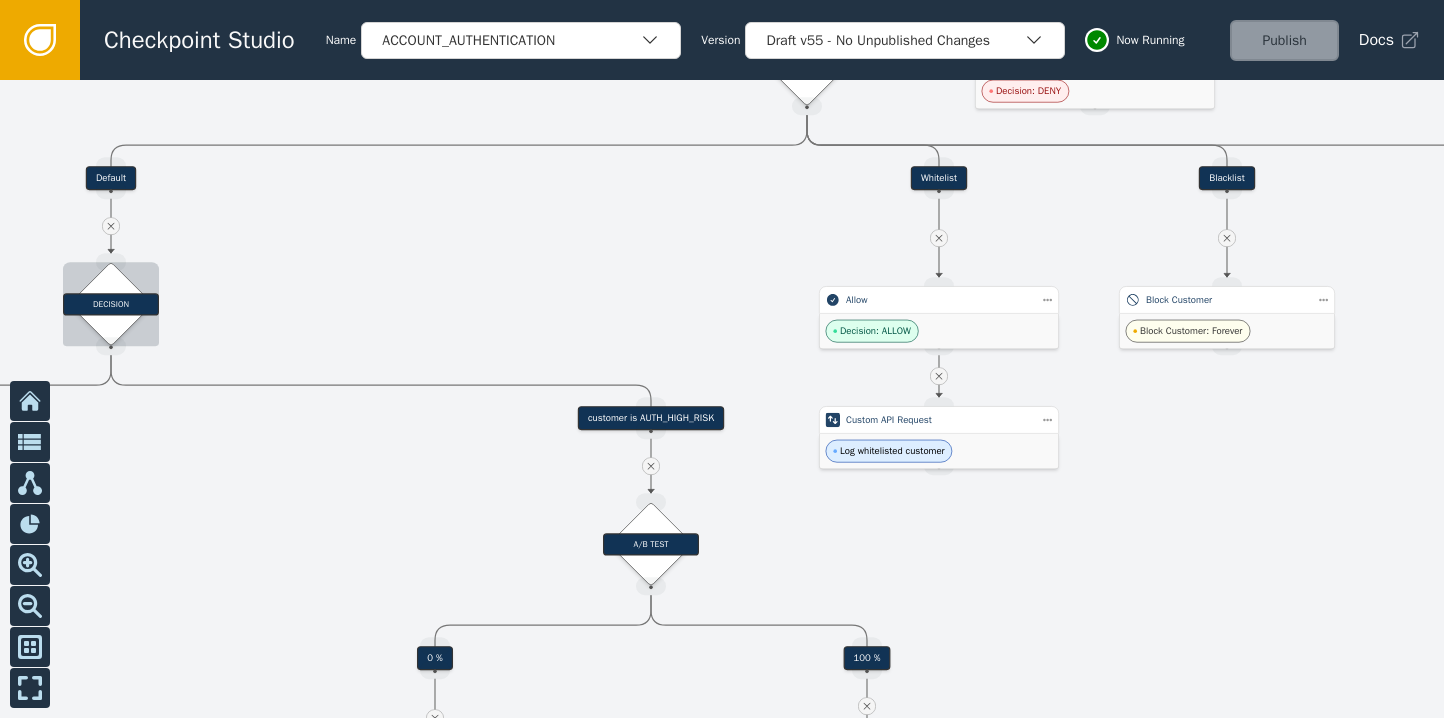 click on "DECISION" at bounding box center [111, 304] 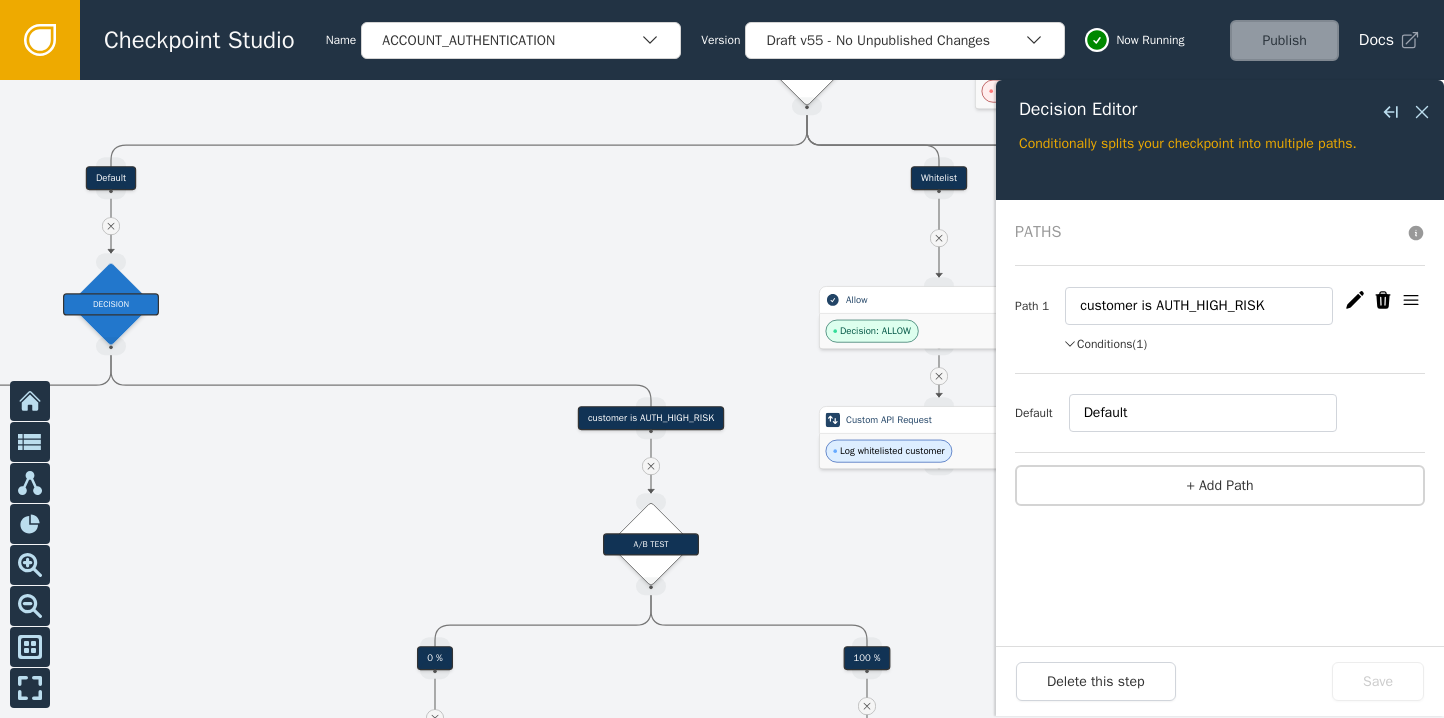 click on "Conditions  (1)" at bounding box center [1105, 344] 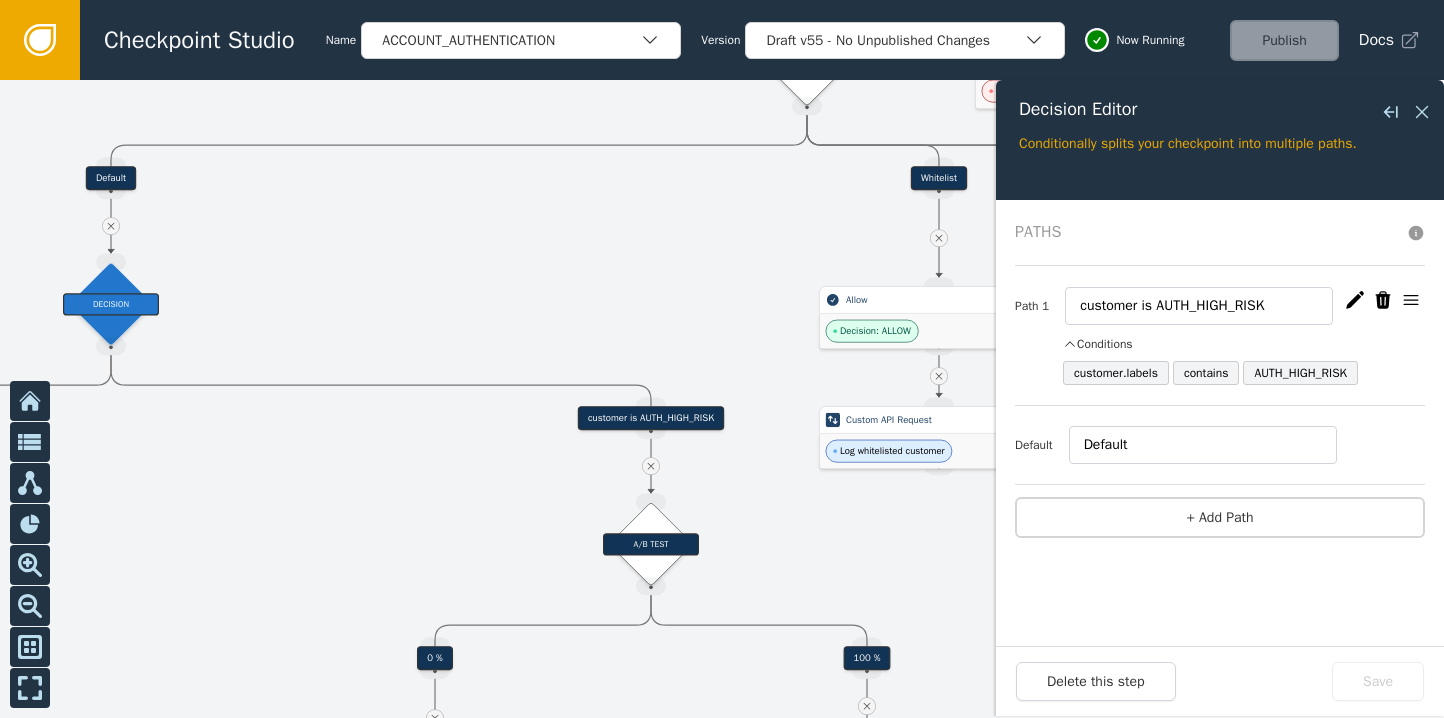 click at bounding box center (722, 399) 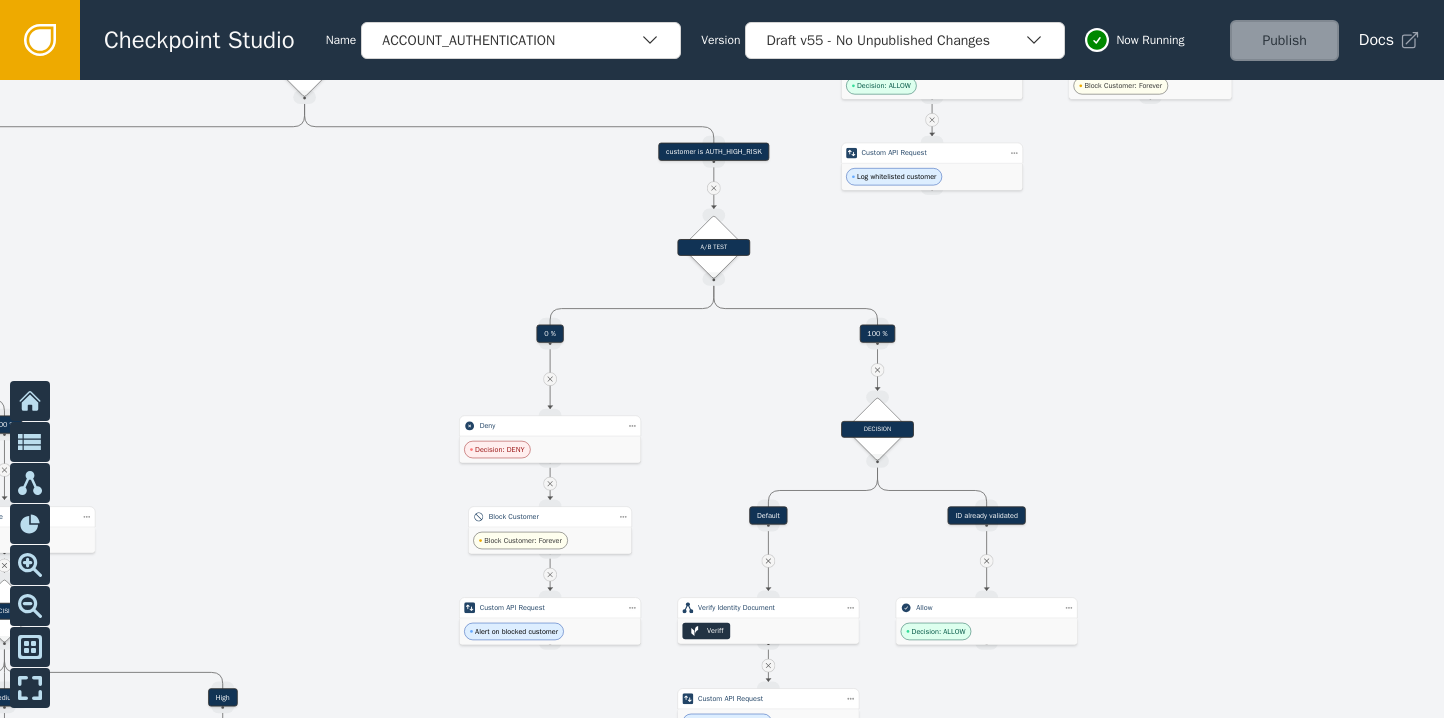 drag, startPoint x: 1185, startPoint y: 519, endPoint x: 1174, endPoint y: 311, distance: 208.29066 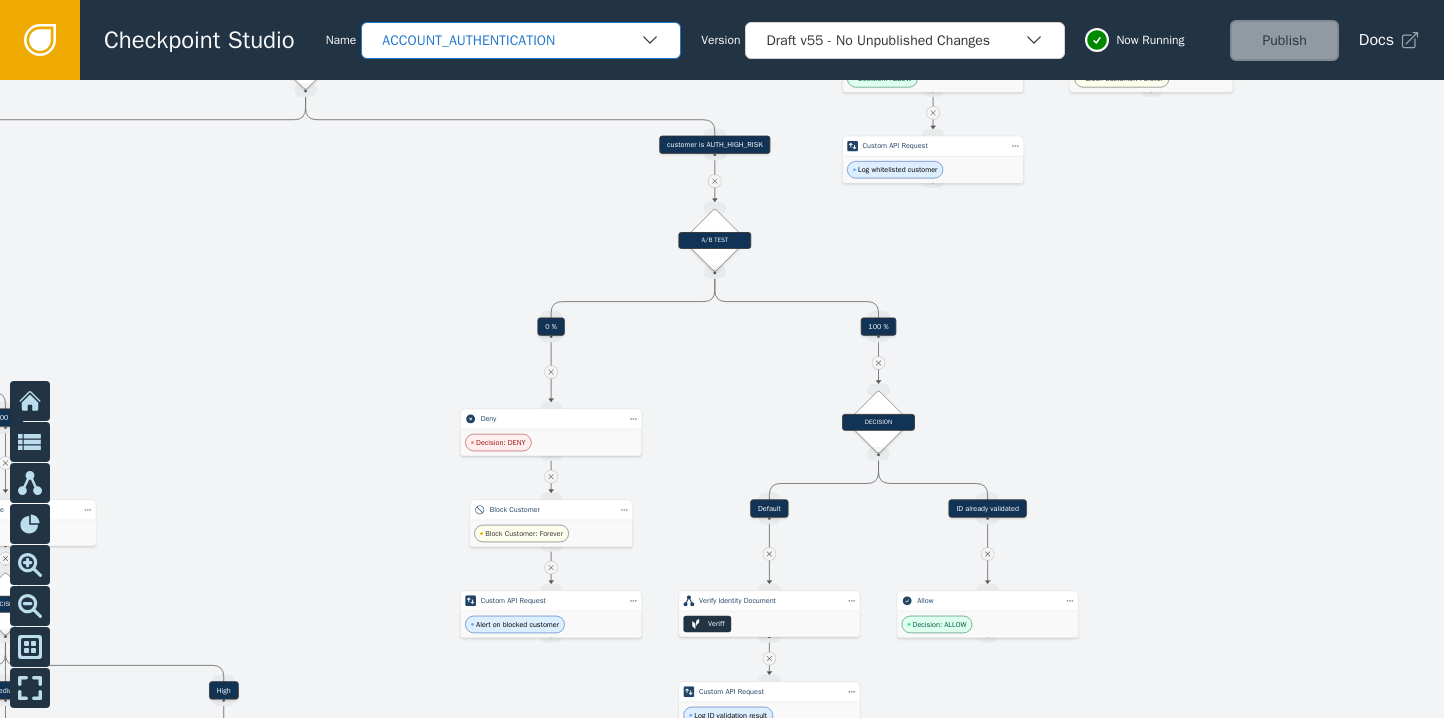 click on "ACCOUNT_AUTHENTICATION" at bounding box center [511, 40] 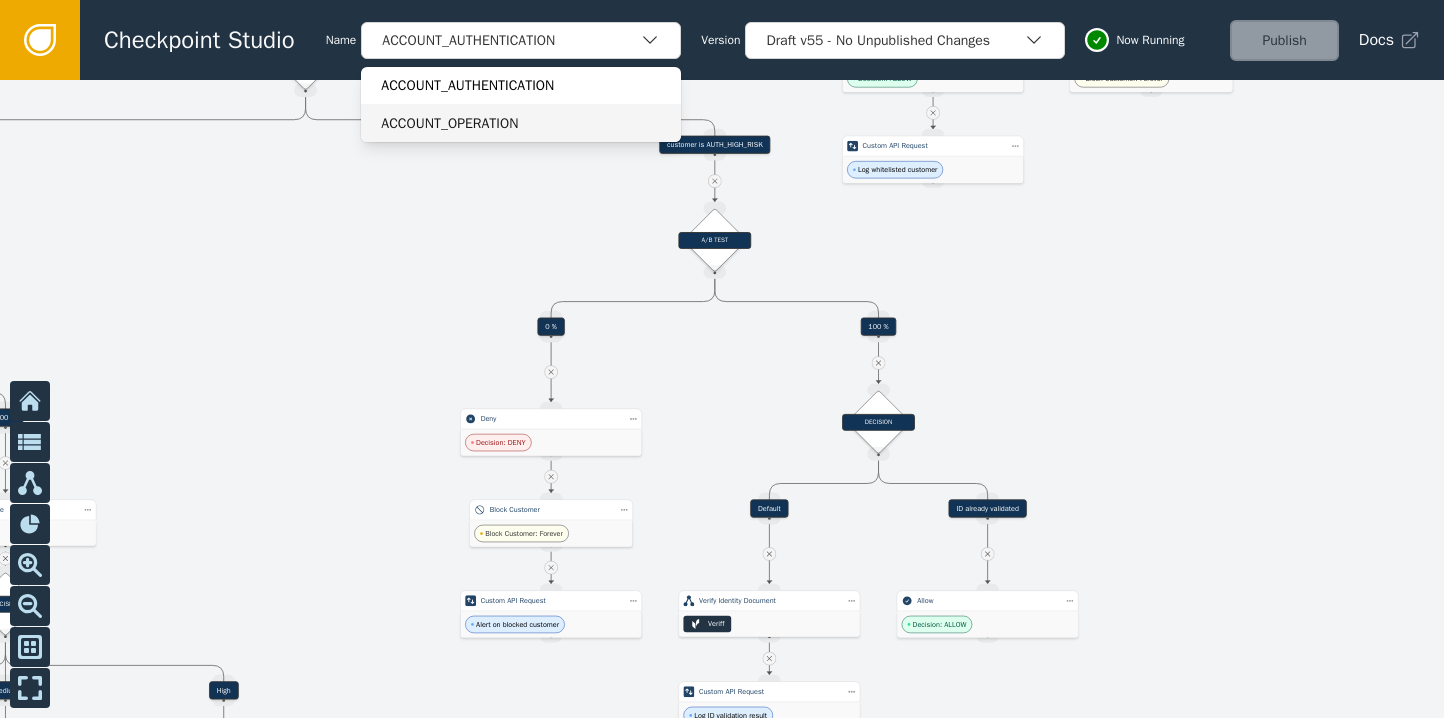 click on "ACCOUNT_OPERATION" at bounding box center [521, 123] 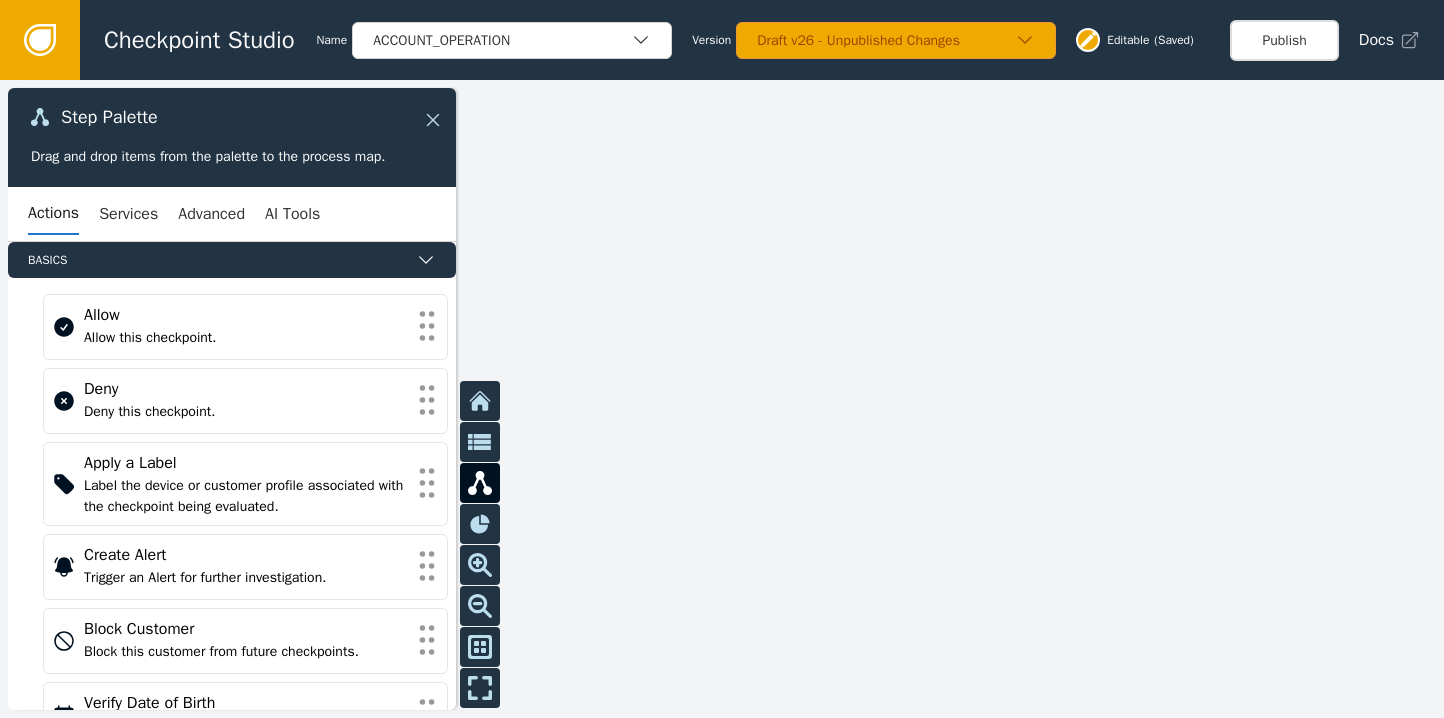 click 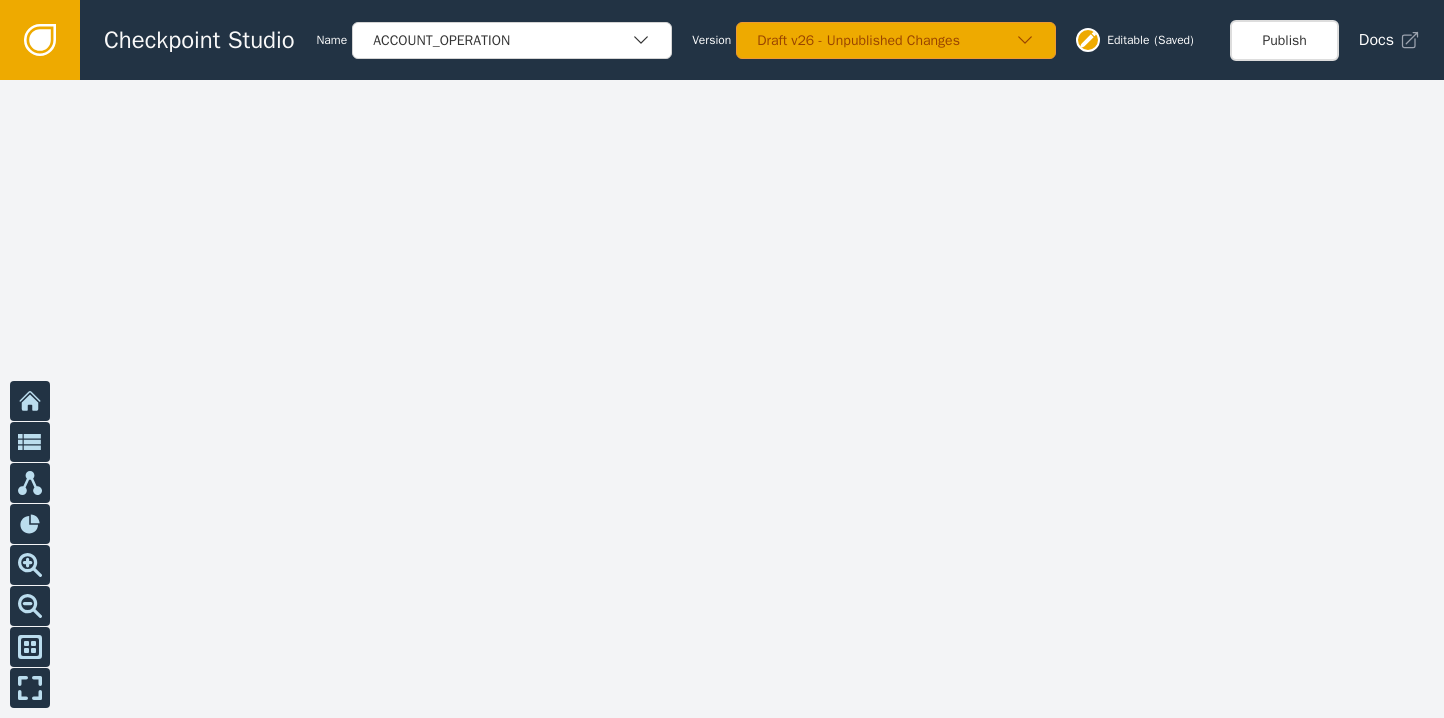 drag, startPoint x: 317, startPoint y: 265, endPoint x: 537, endPoint y: 255, distance: 220.22716 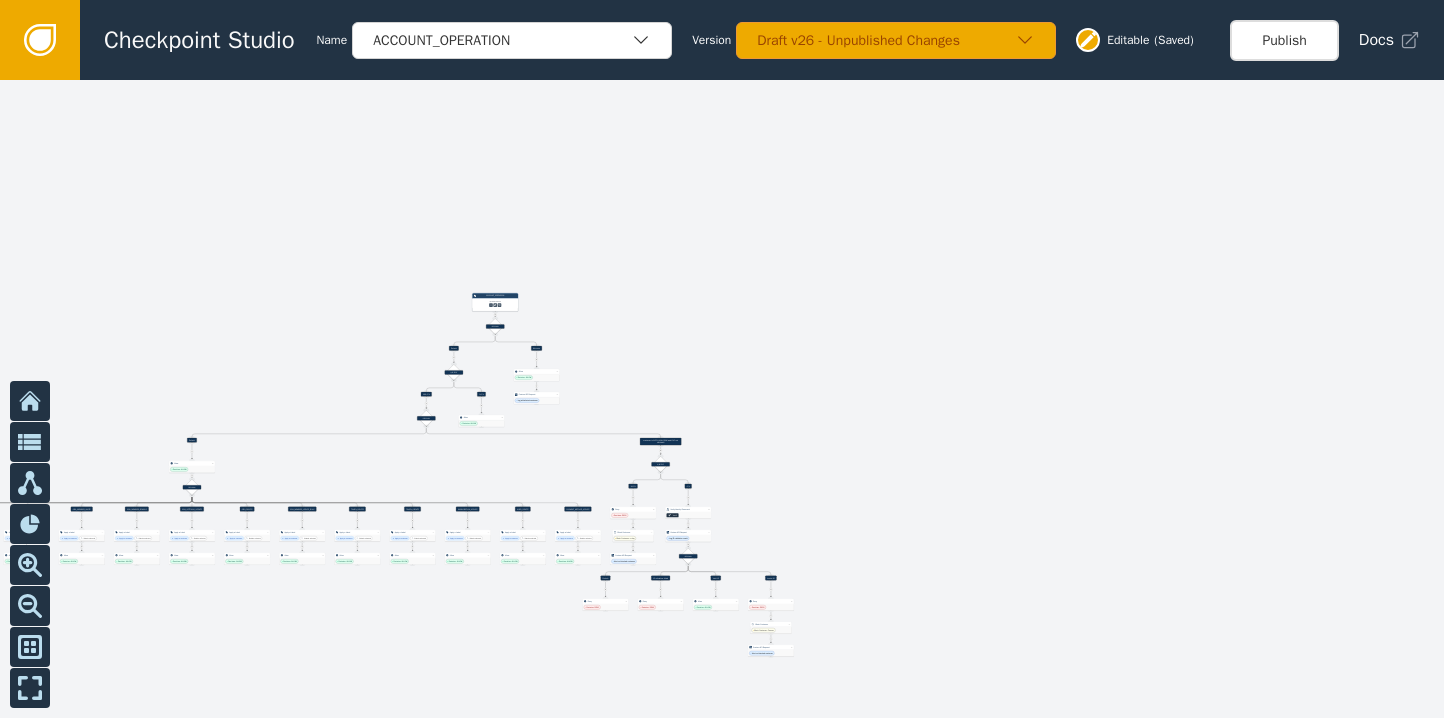 drag, startPoint x: 176, startPoint y: 406, endPoint x: 739, endPoint y: 385, distance: 563.39154 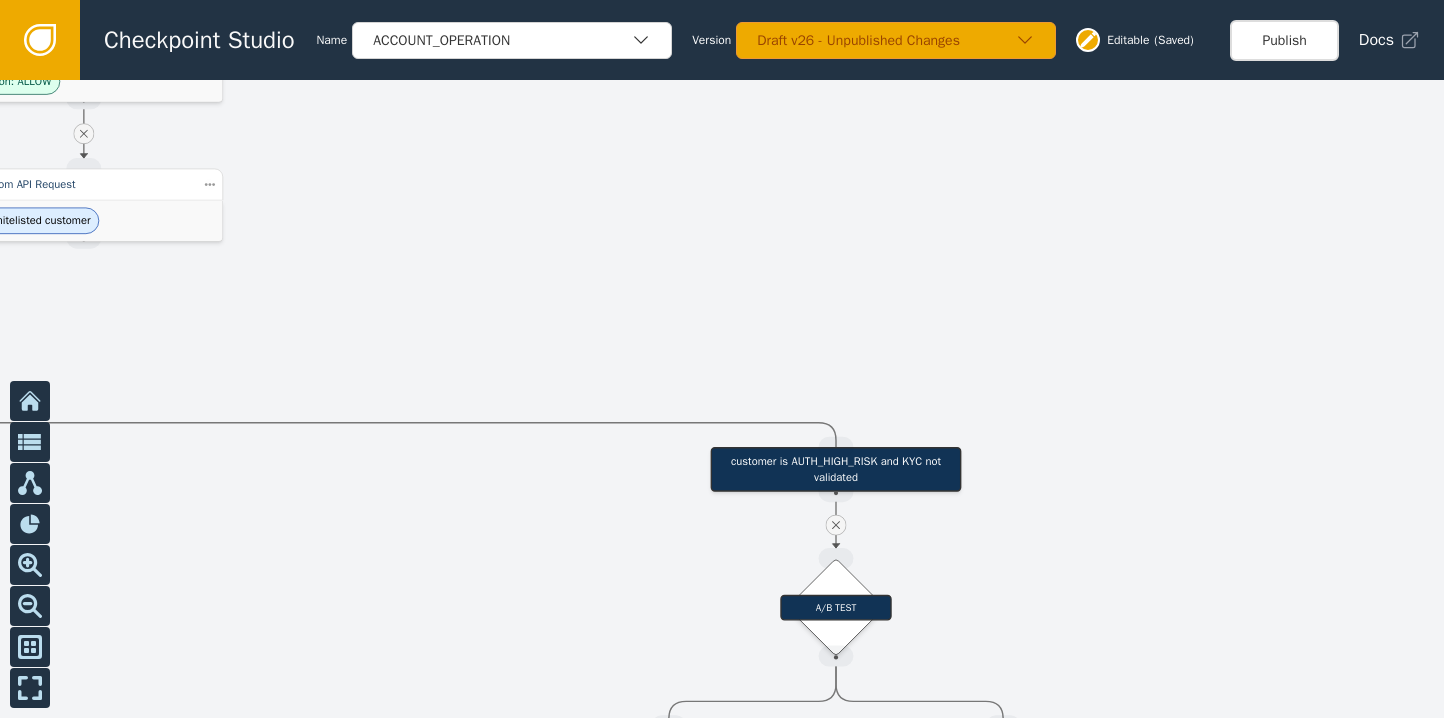 click at bounding box center [722, 399] 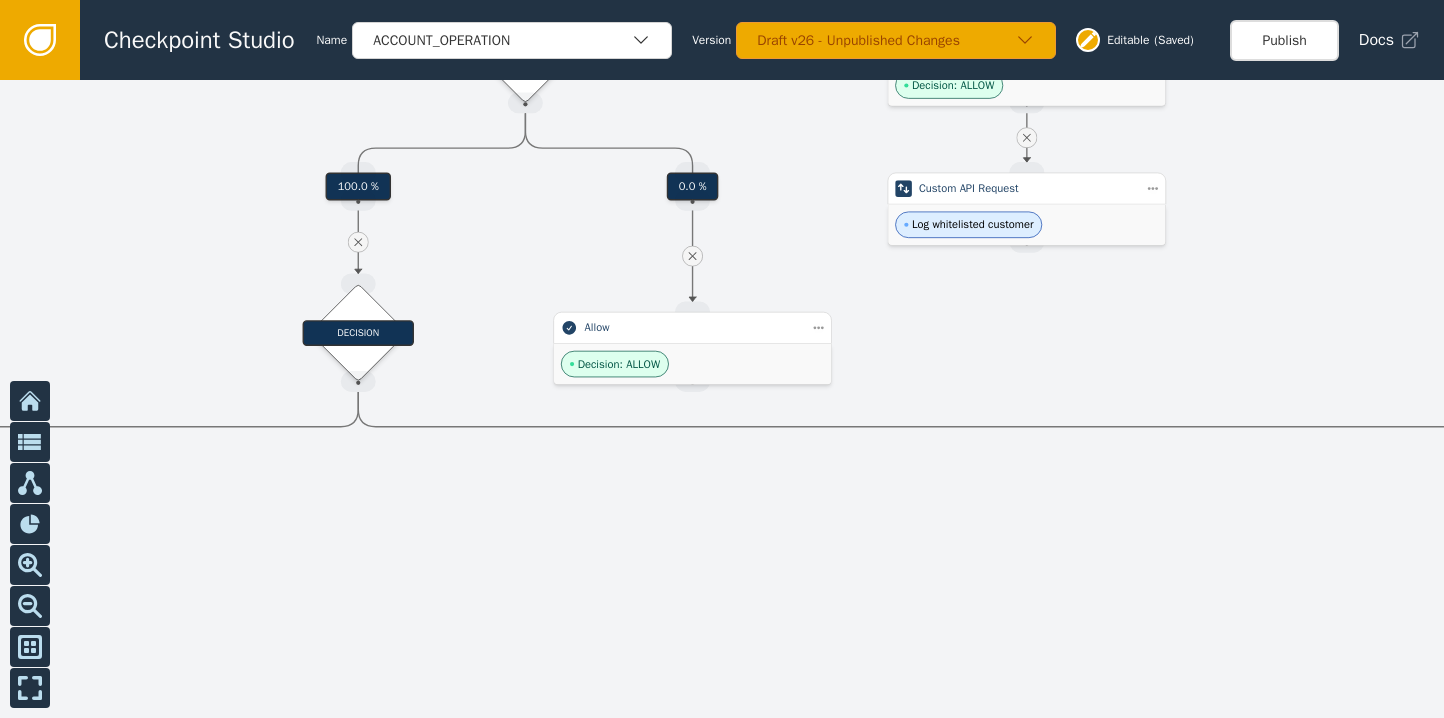 drag, startPoint x: 393, startPoint y: 529, endPoint x: 1336, endPoint y: 533, distance: 943.0085 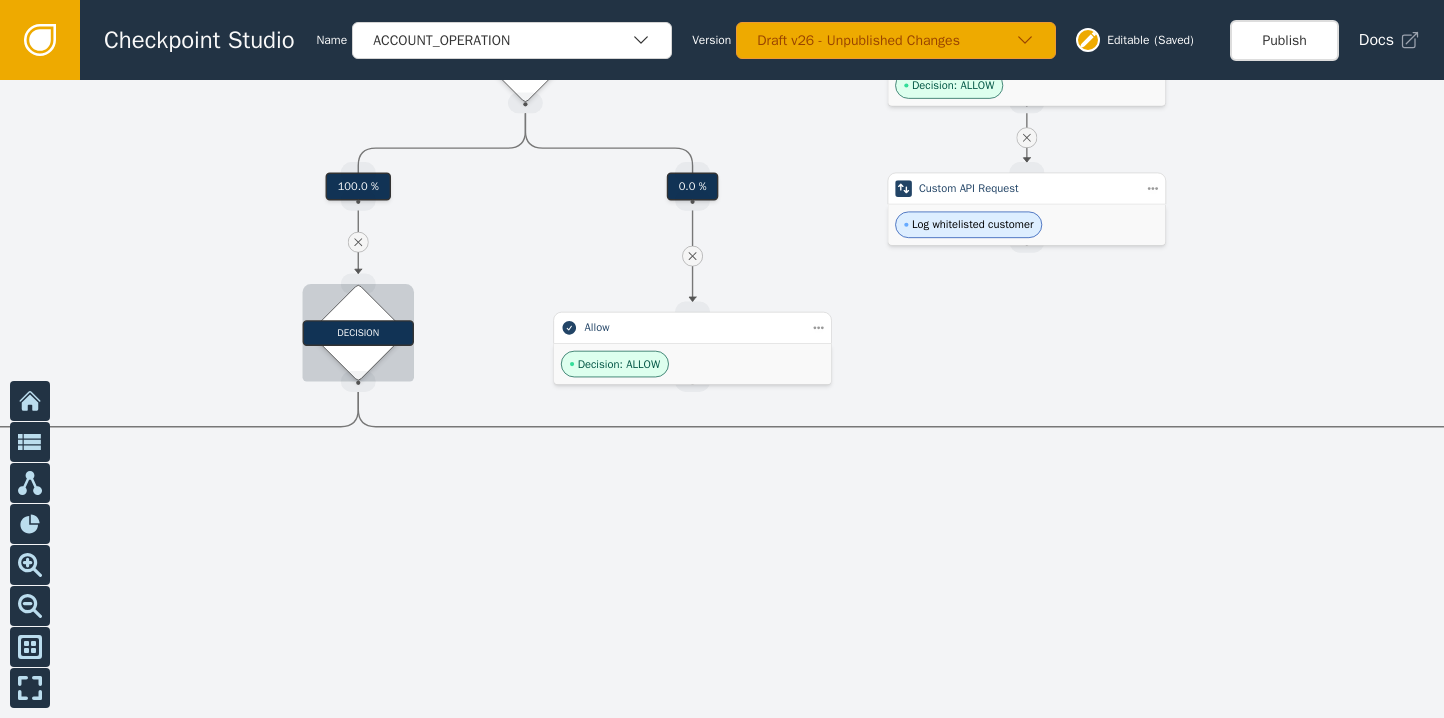 click on "DECISION" at bounding box center [358, 333] 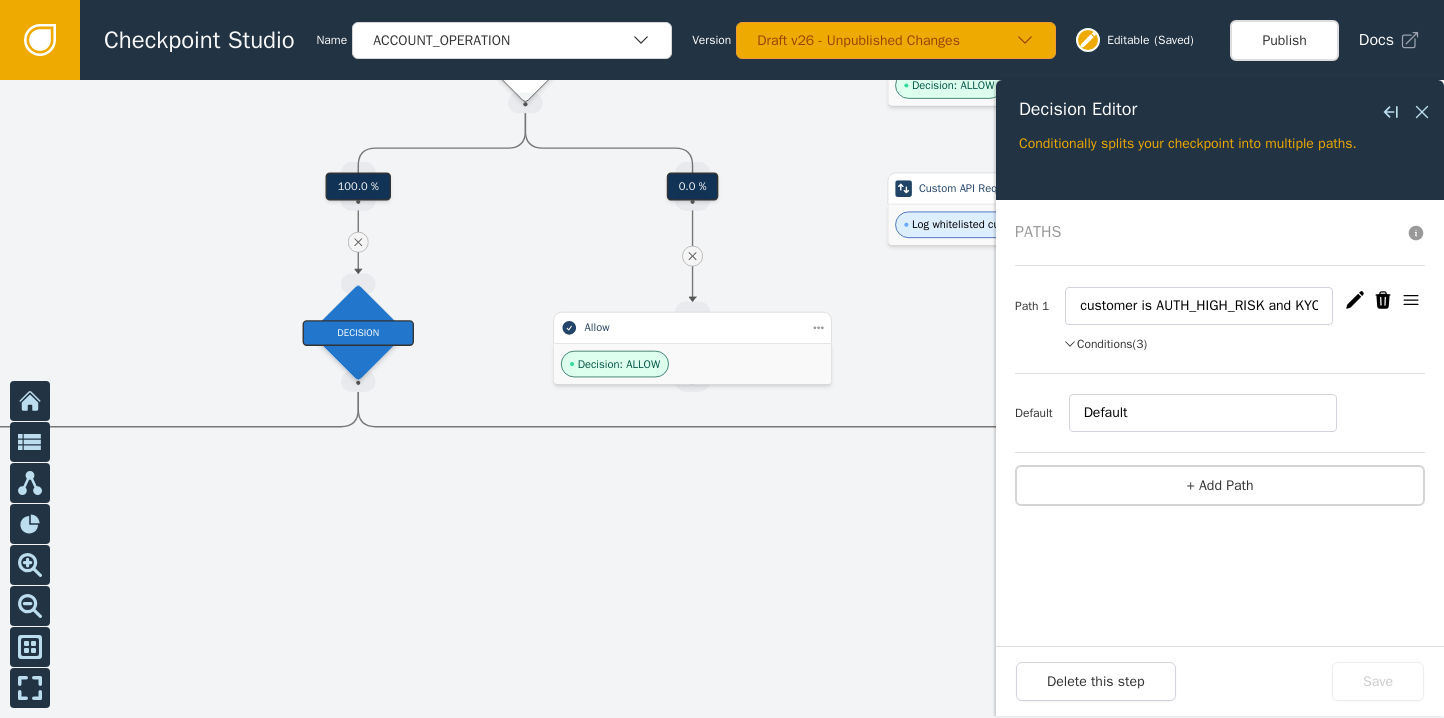 click on "Conditions  (3)" at bounding box center [1105, 344] 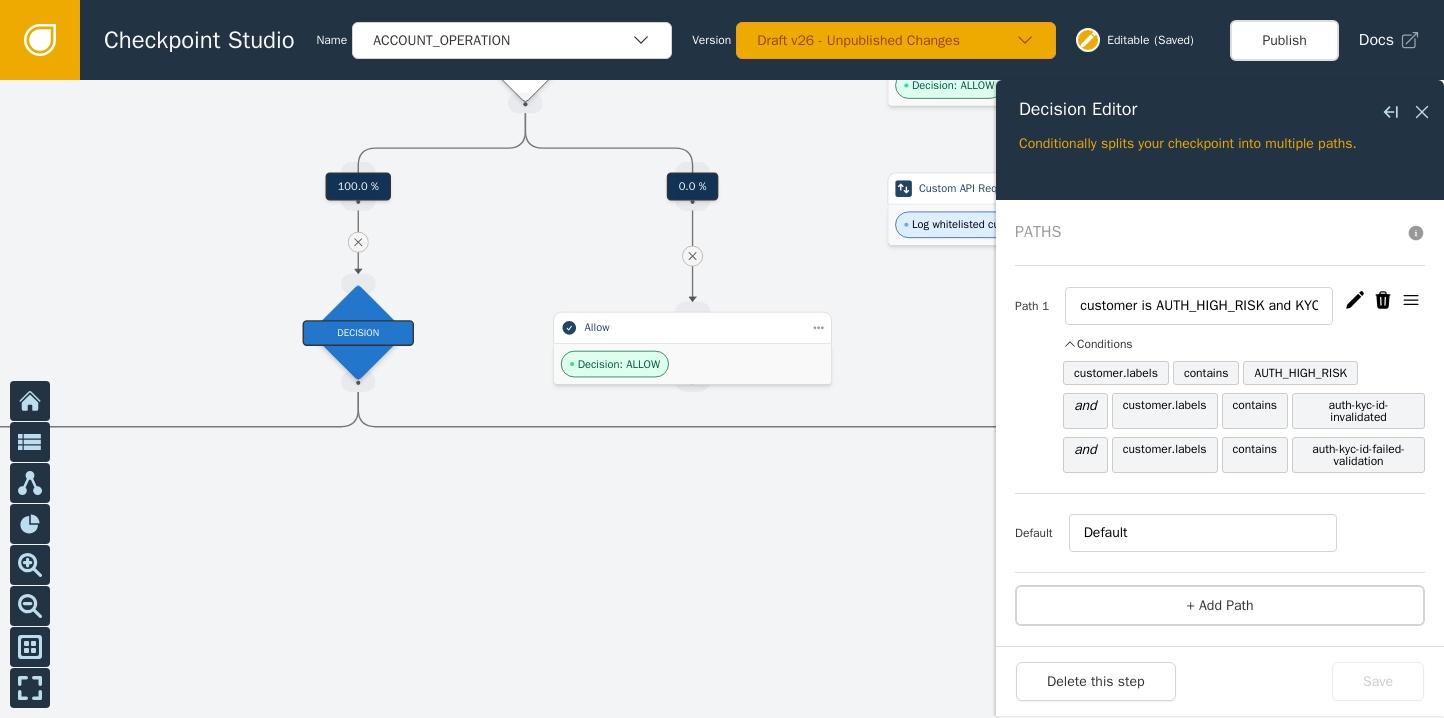 click at bounding box center (722, 399) 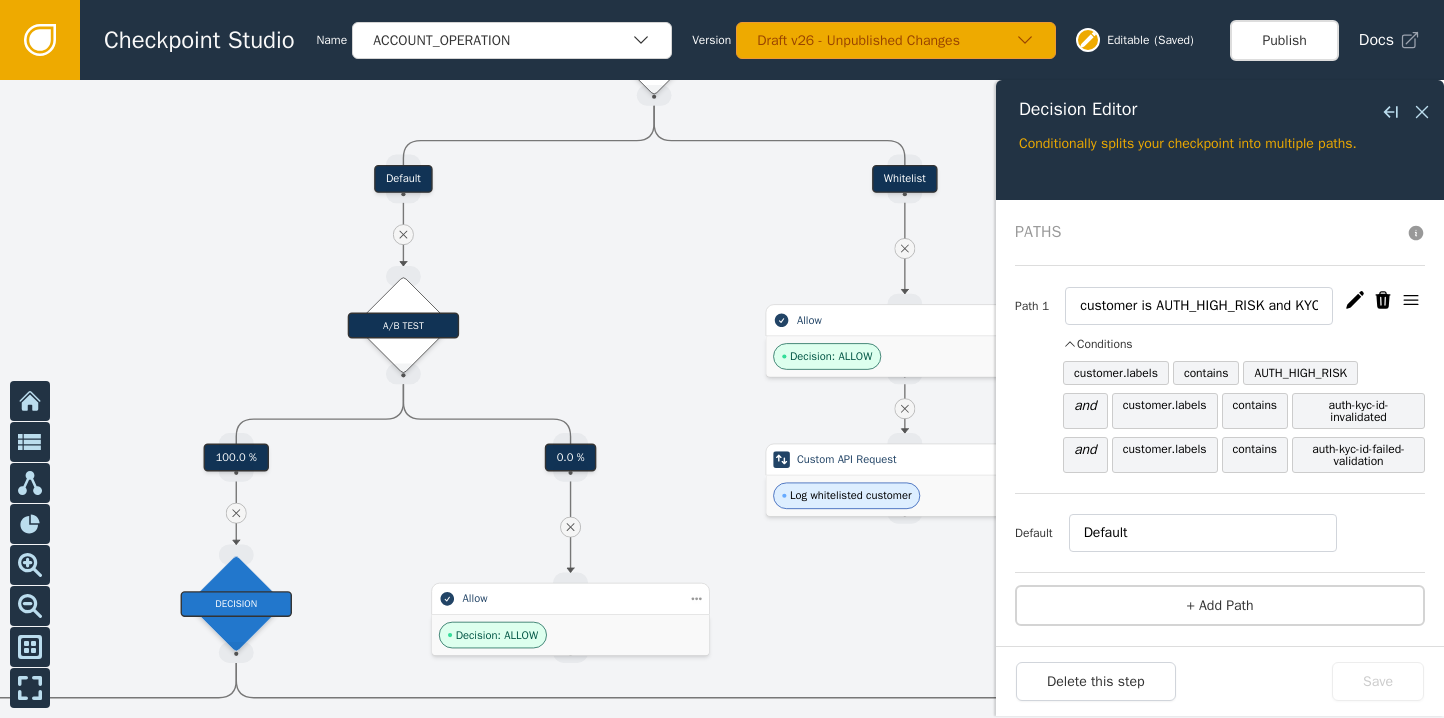 drag, startPoint x: 908, startPoint y: 311, endPoint x: 788, endPoint y: 573, distance: 288.17355 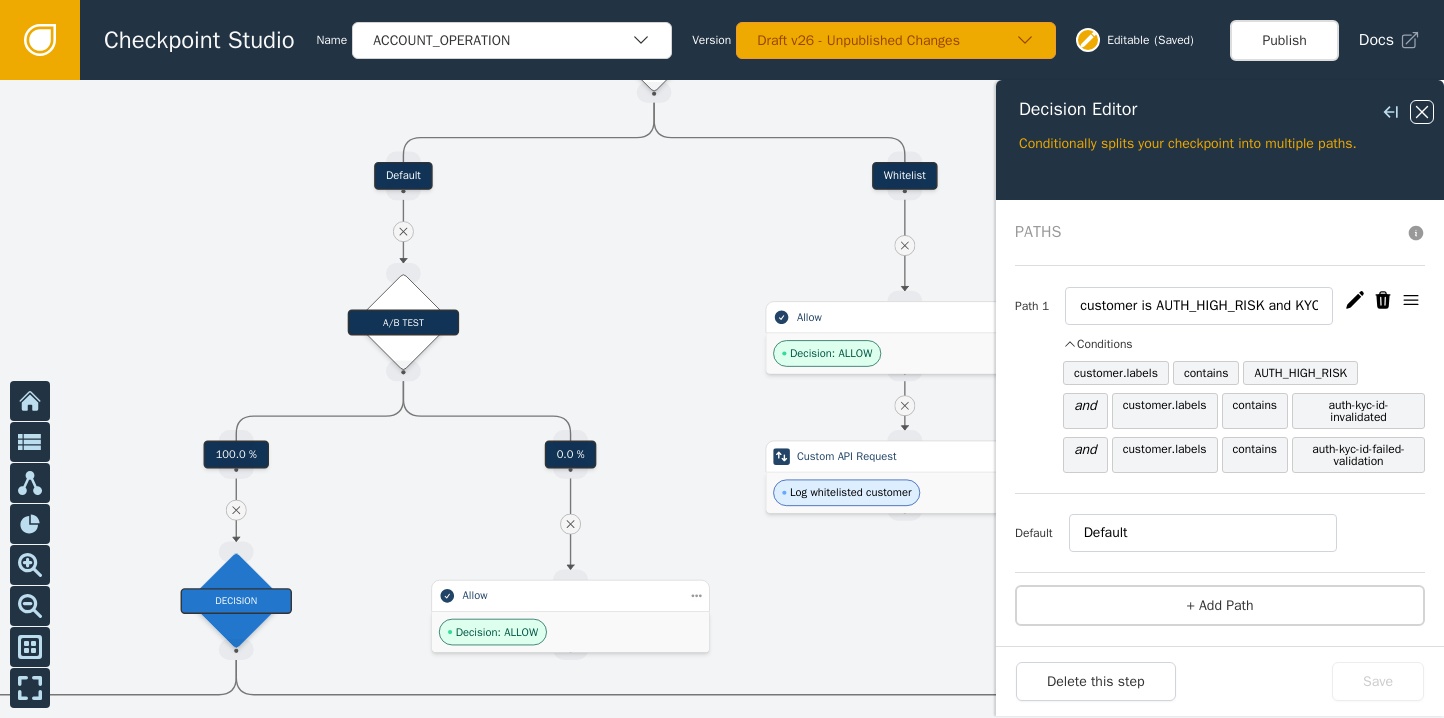 click 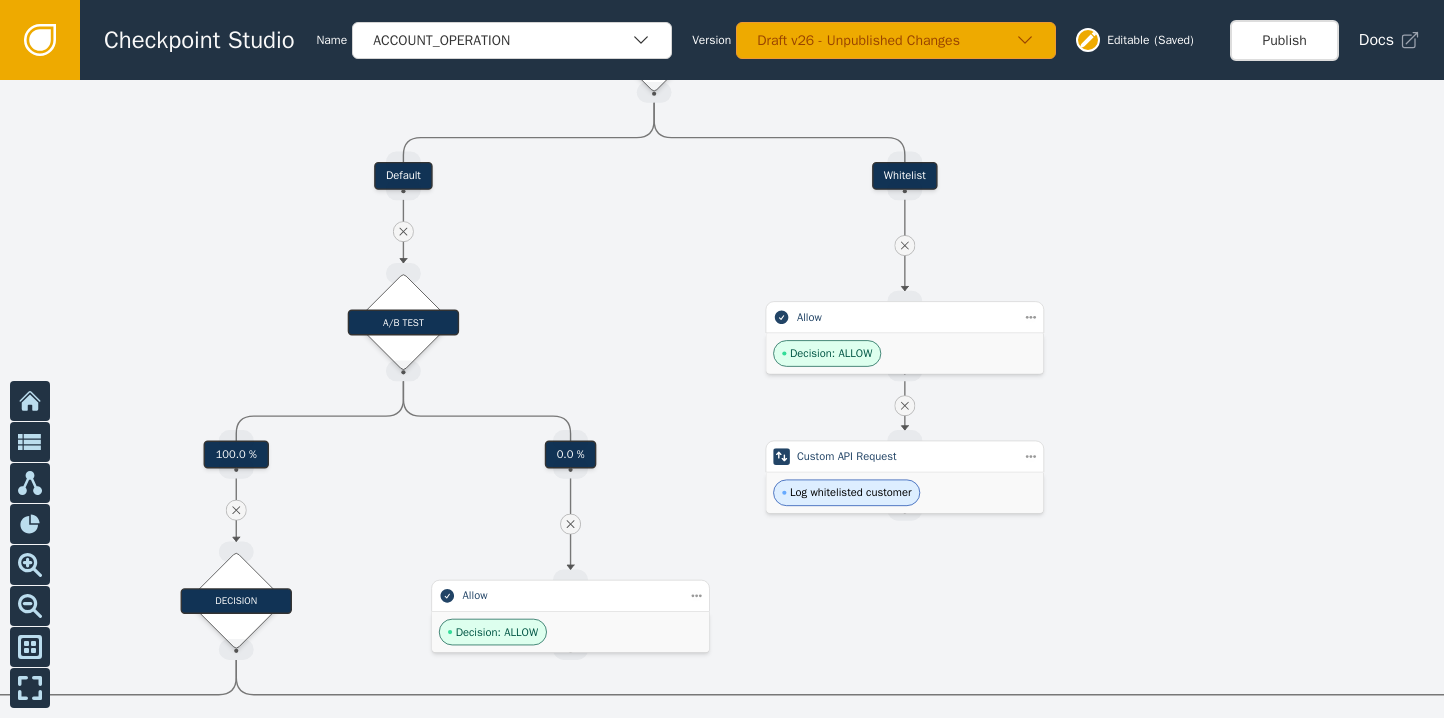 click at bounding box center [722, 399] 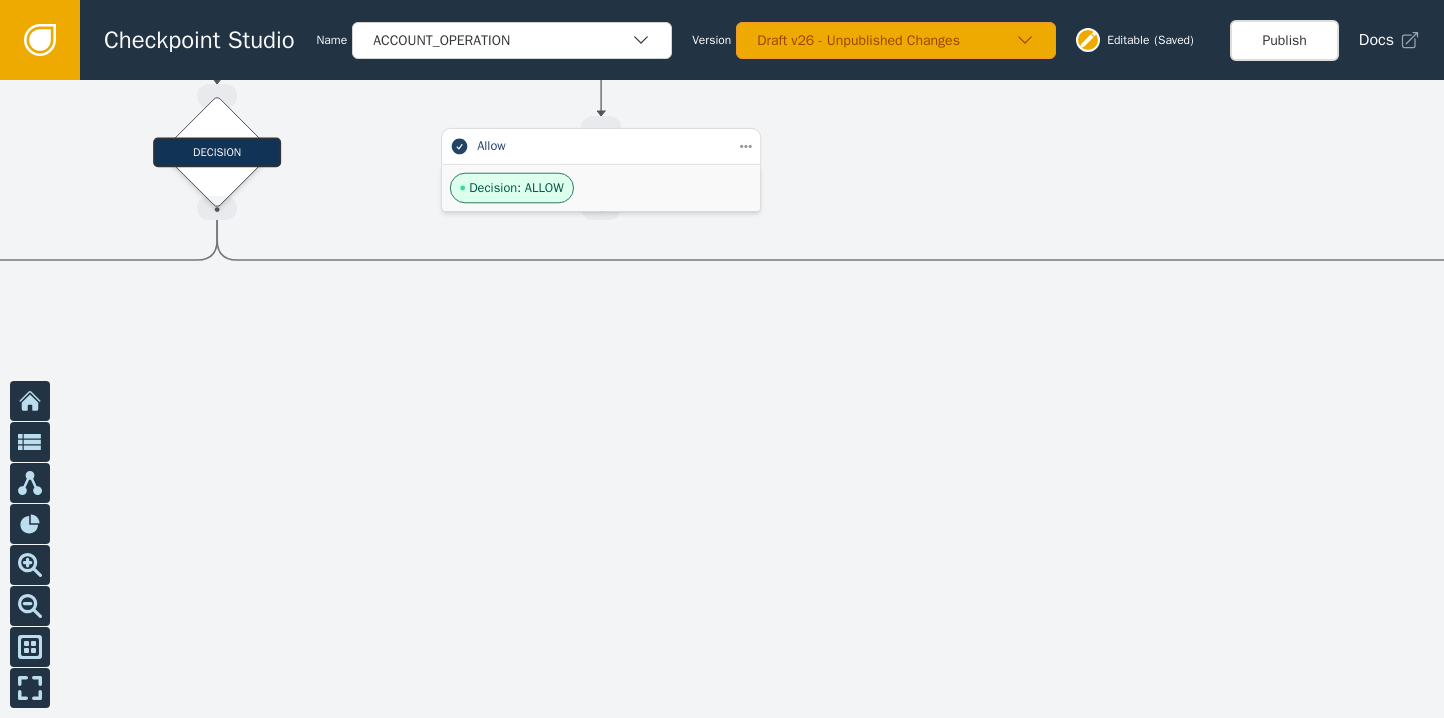 drag, startPoint x: 1130, startPoint y: 540, endPoint x: 1236, endPoint y: -17, distance: 566.99646 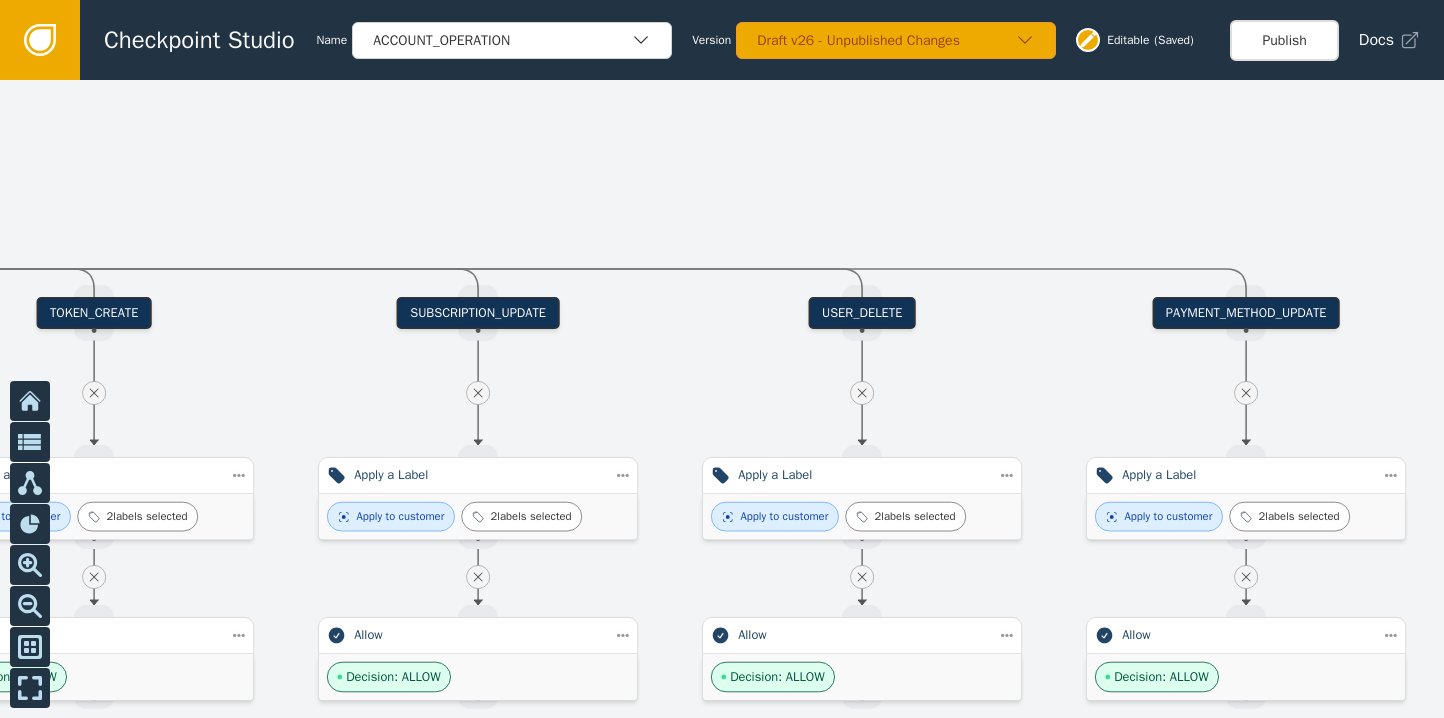 drag, startPoint x: 1009, startPoint y: 270, endPoint x: 985, endPoint y: -130, distance: 400.71936 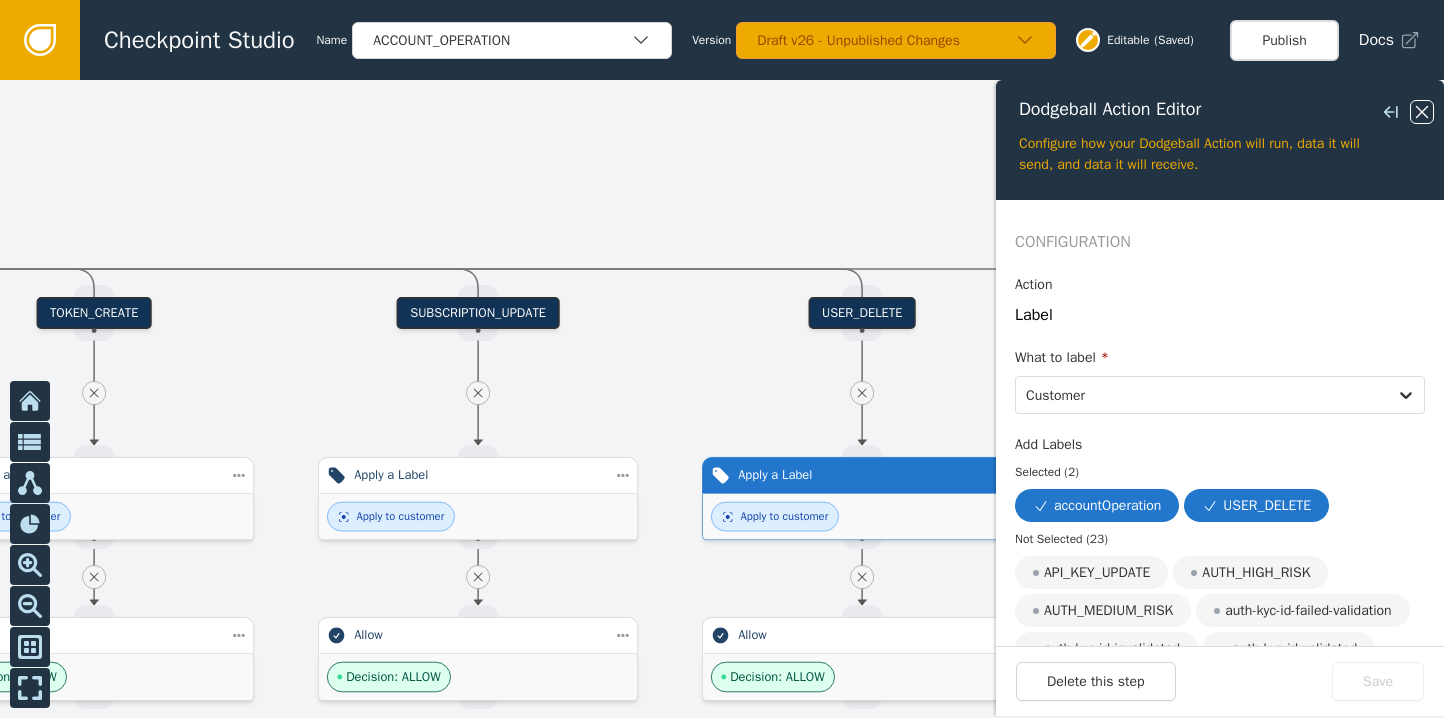 click 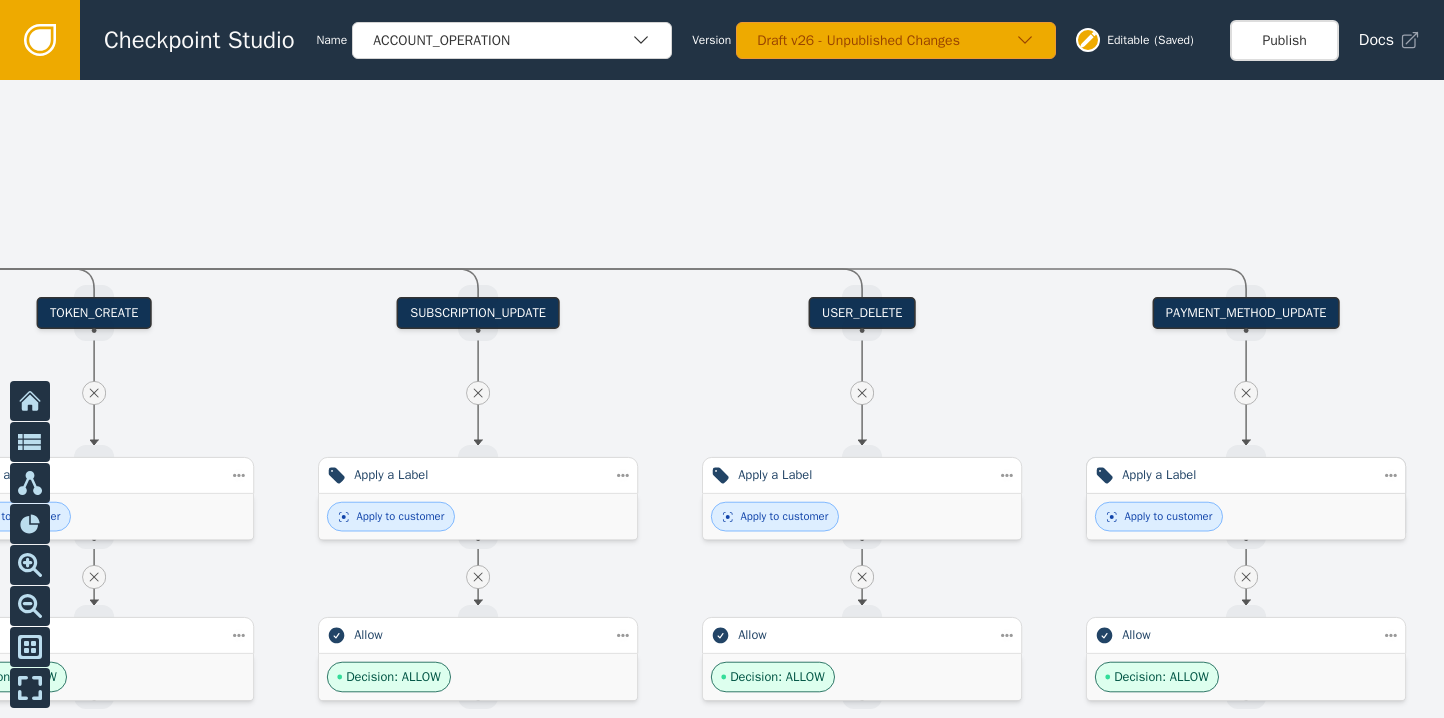 click on "Apply to customer" at bounding box center (1246, 517) 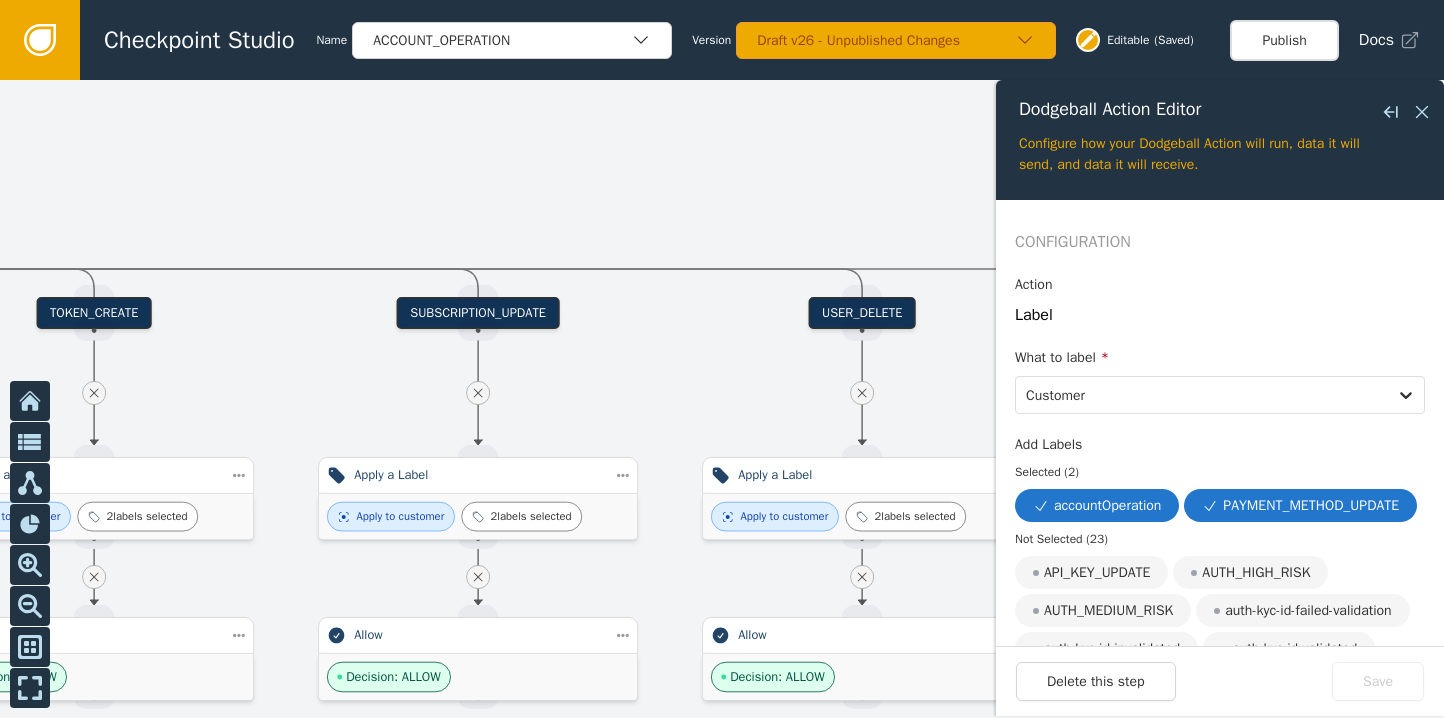 click at bounding box center (722, 399) 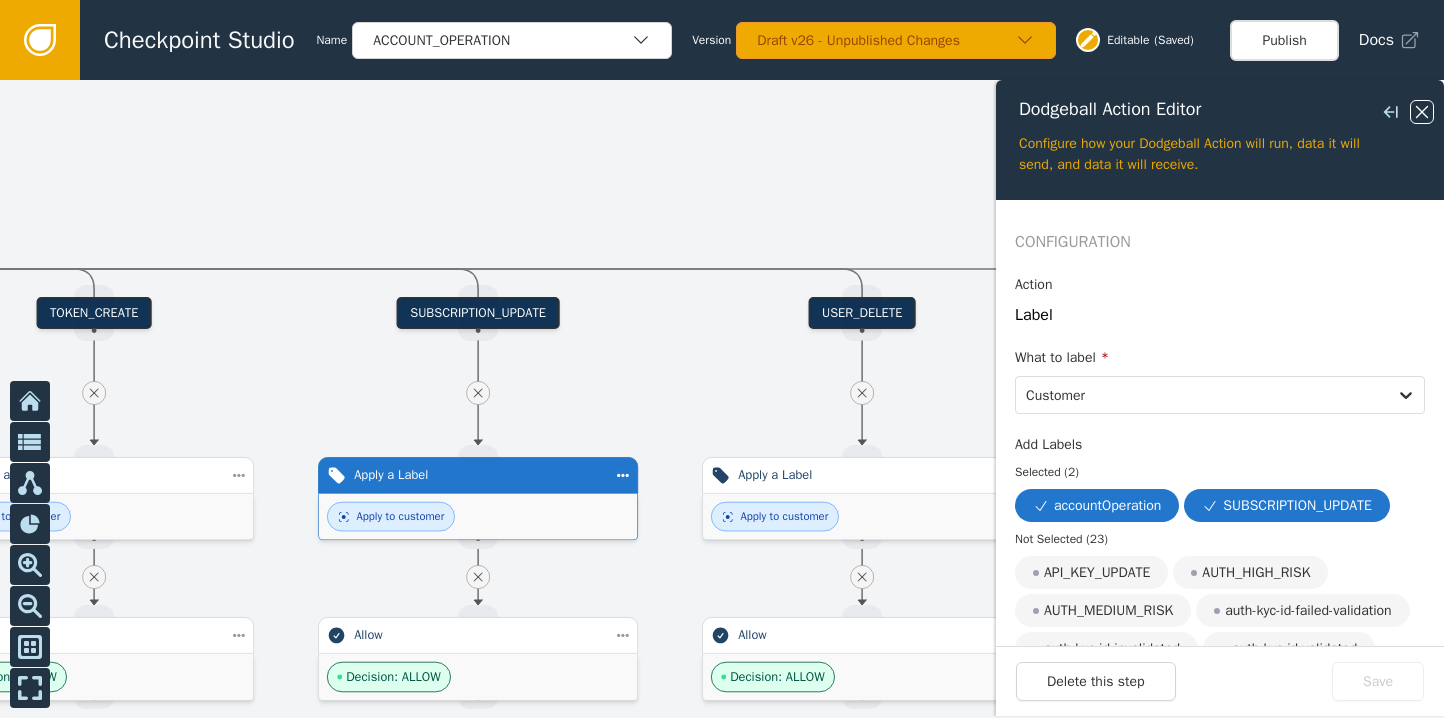click 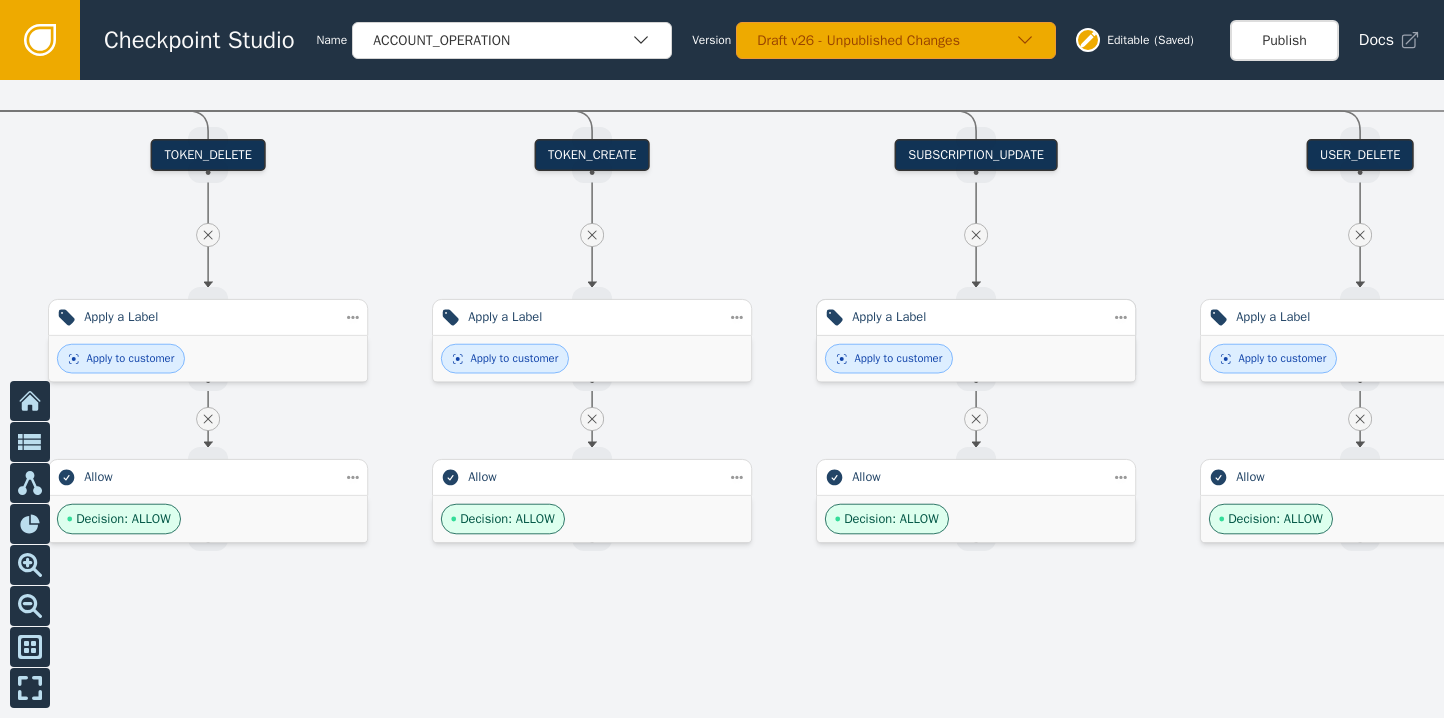 drag, startPoint x: 569, startPoint y: 397, endPoint x: 1067, endPoint y: 239, distance: 522.4634 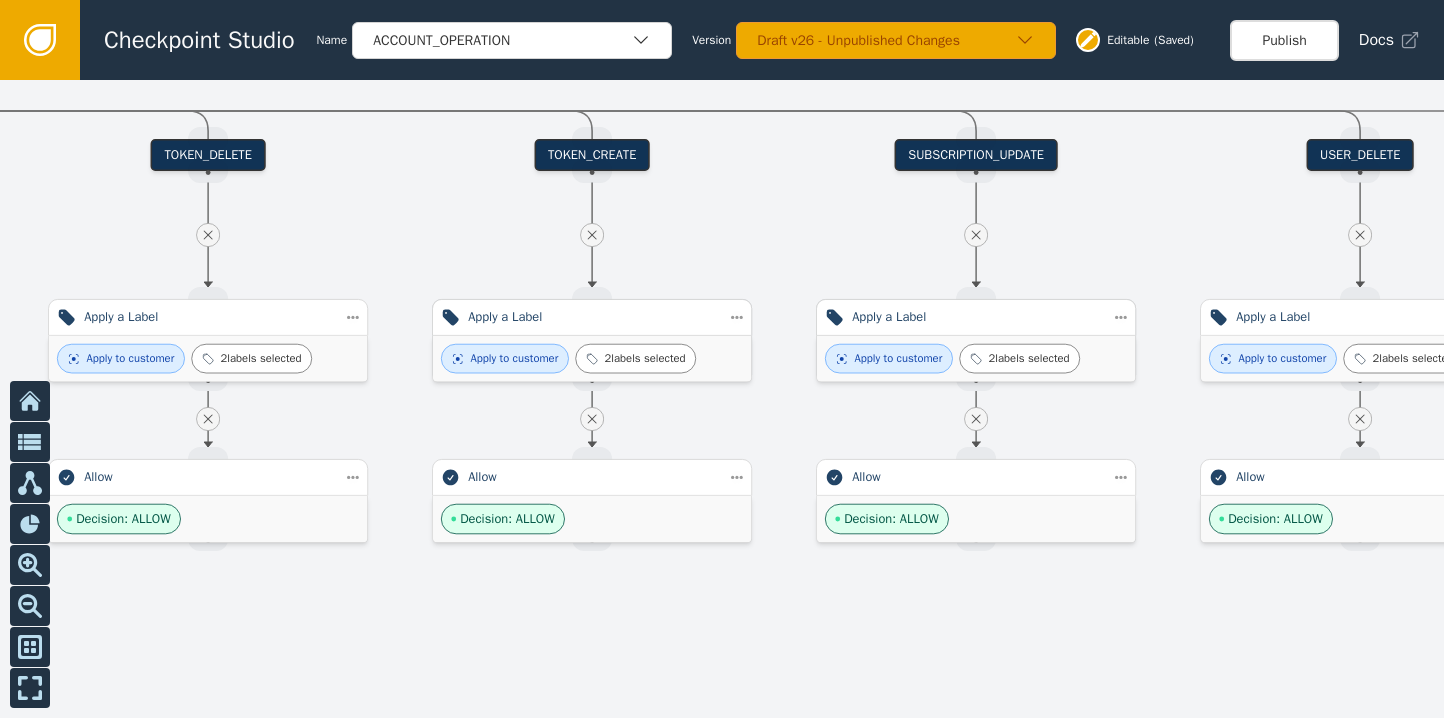 click on "Apply to customer" at bounding box center (505, 359) 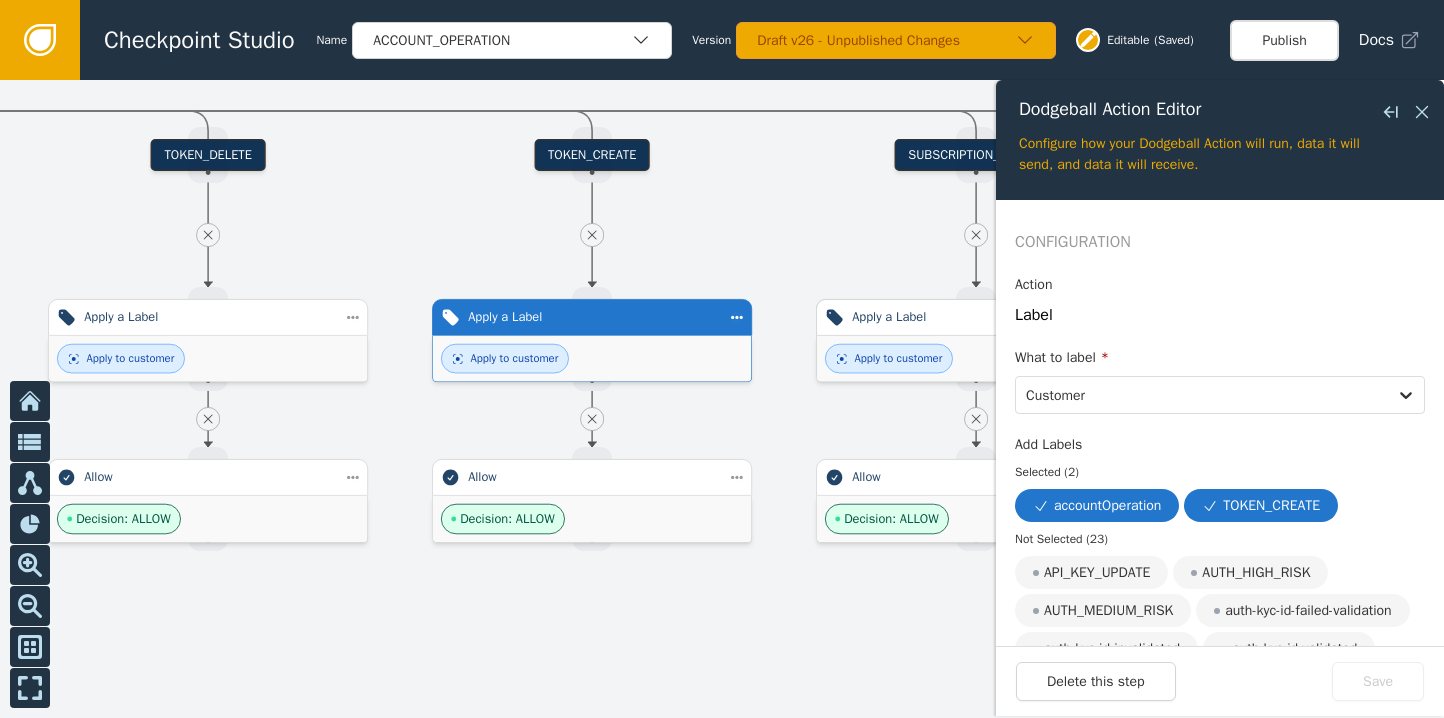 click at bounding box center (722, 399) 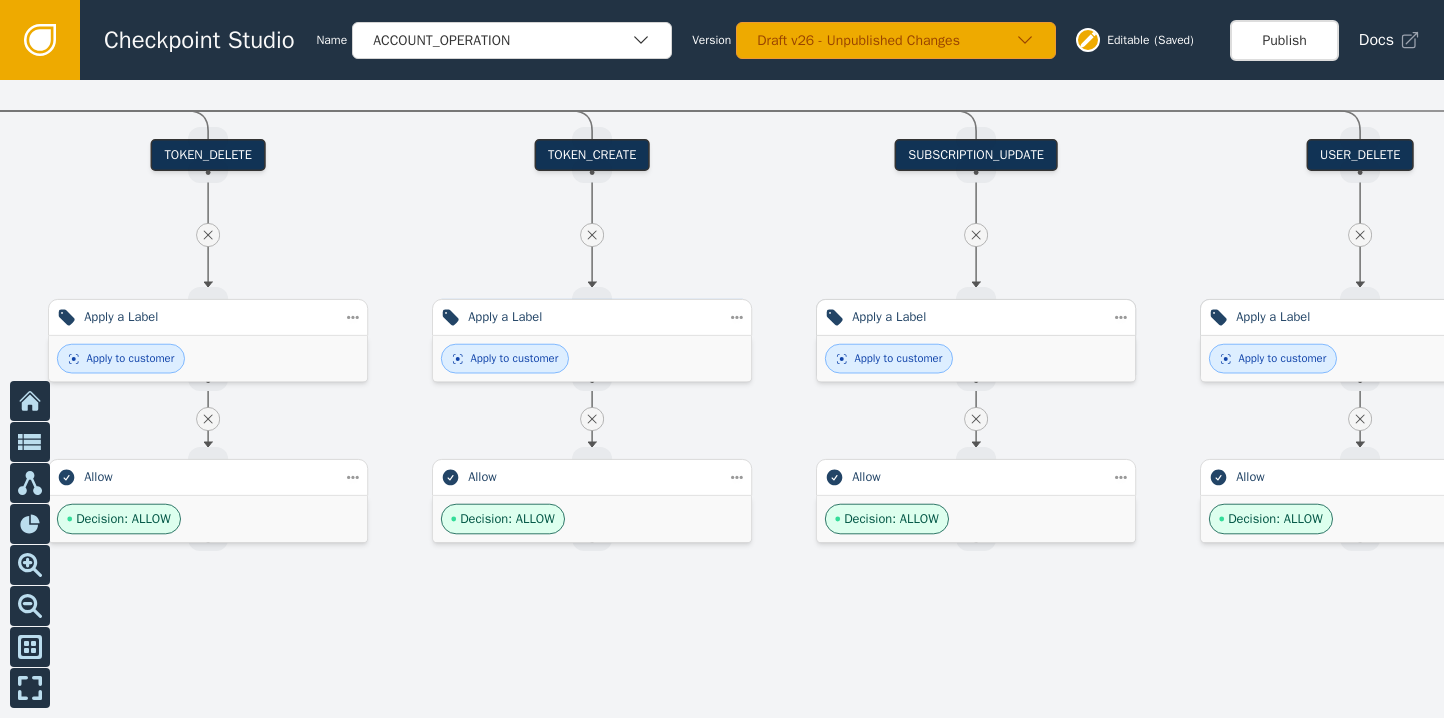 click on "Apply to customer" at bounding box center [1360, 359] 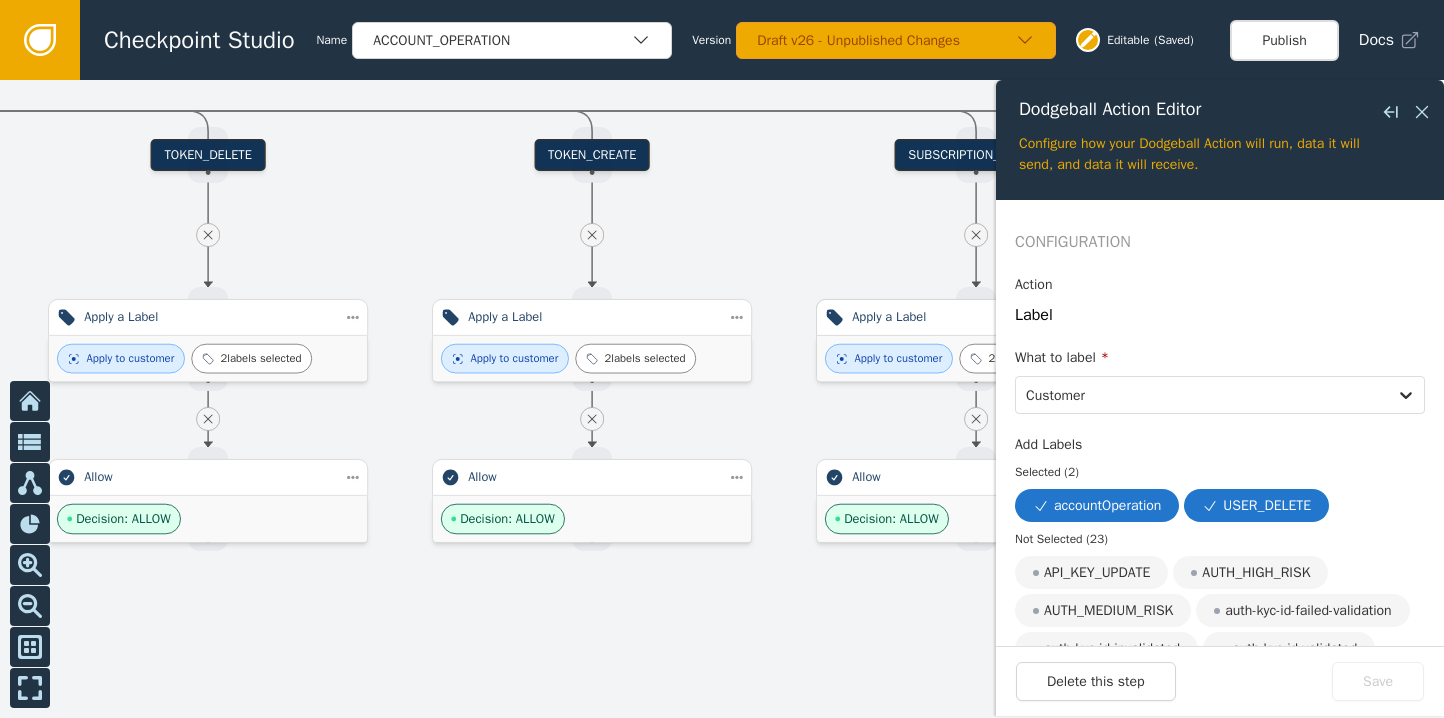 click at bounding box center (722, 399) 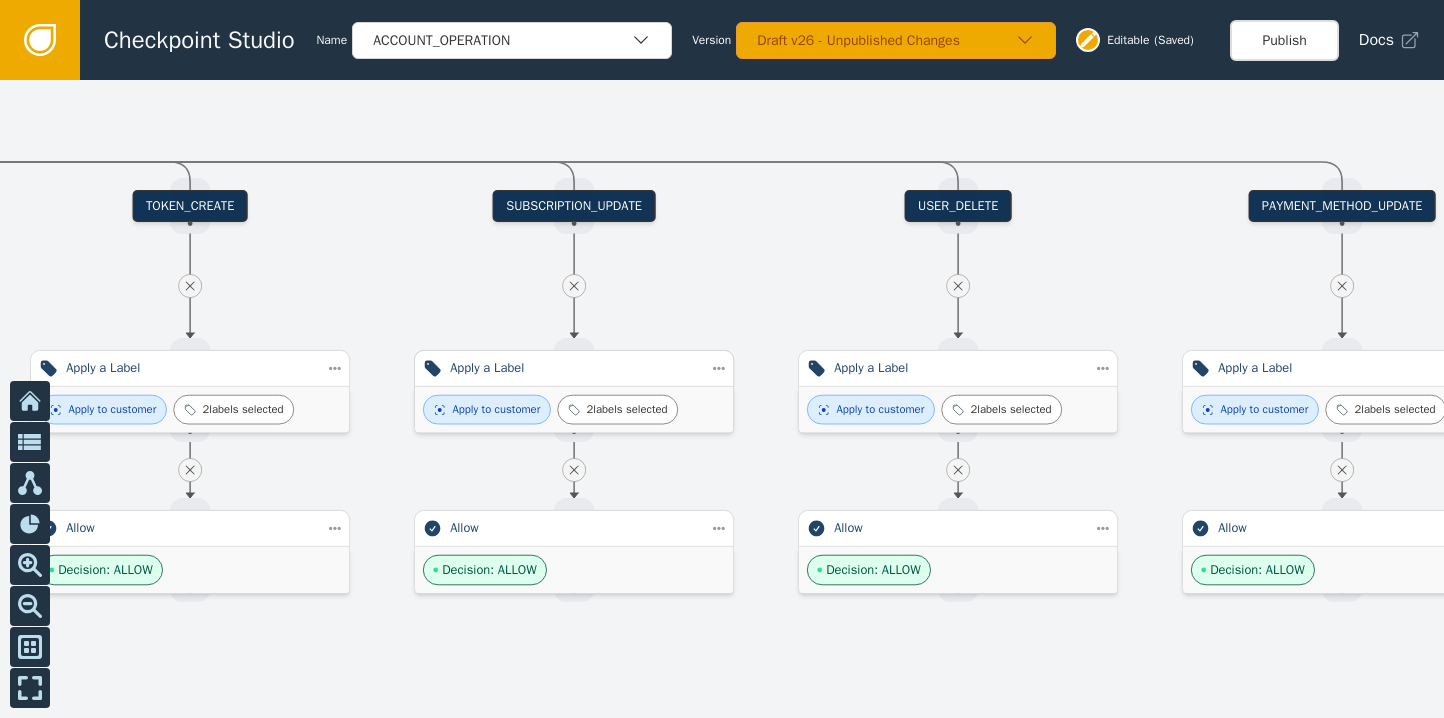 drag, startPoint x: 780, startPoint y: 188, endPoint x: 378, endPoint y: 233, distance: 404.5108 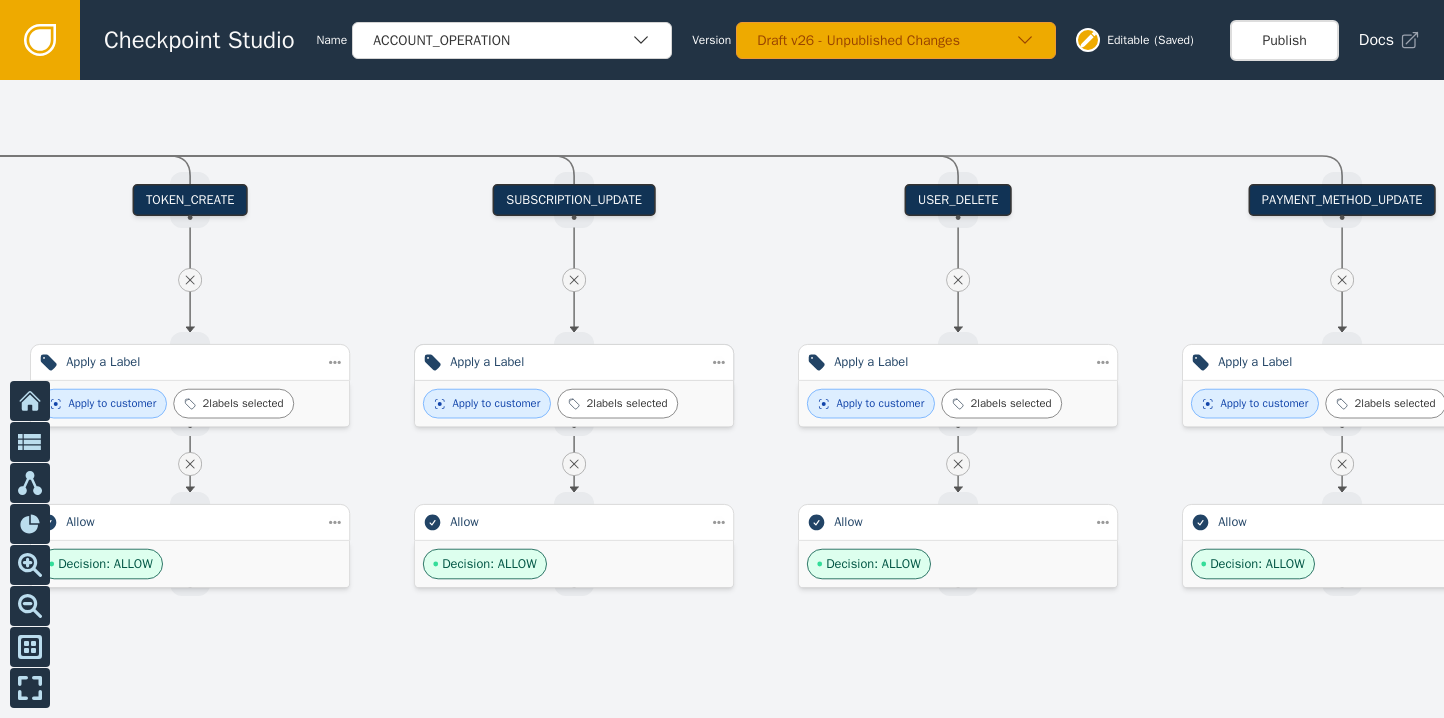 click on "Apply a Label" at bounding box center (574, 362) 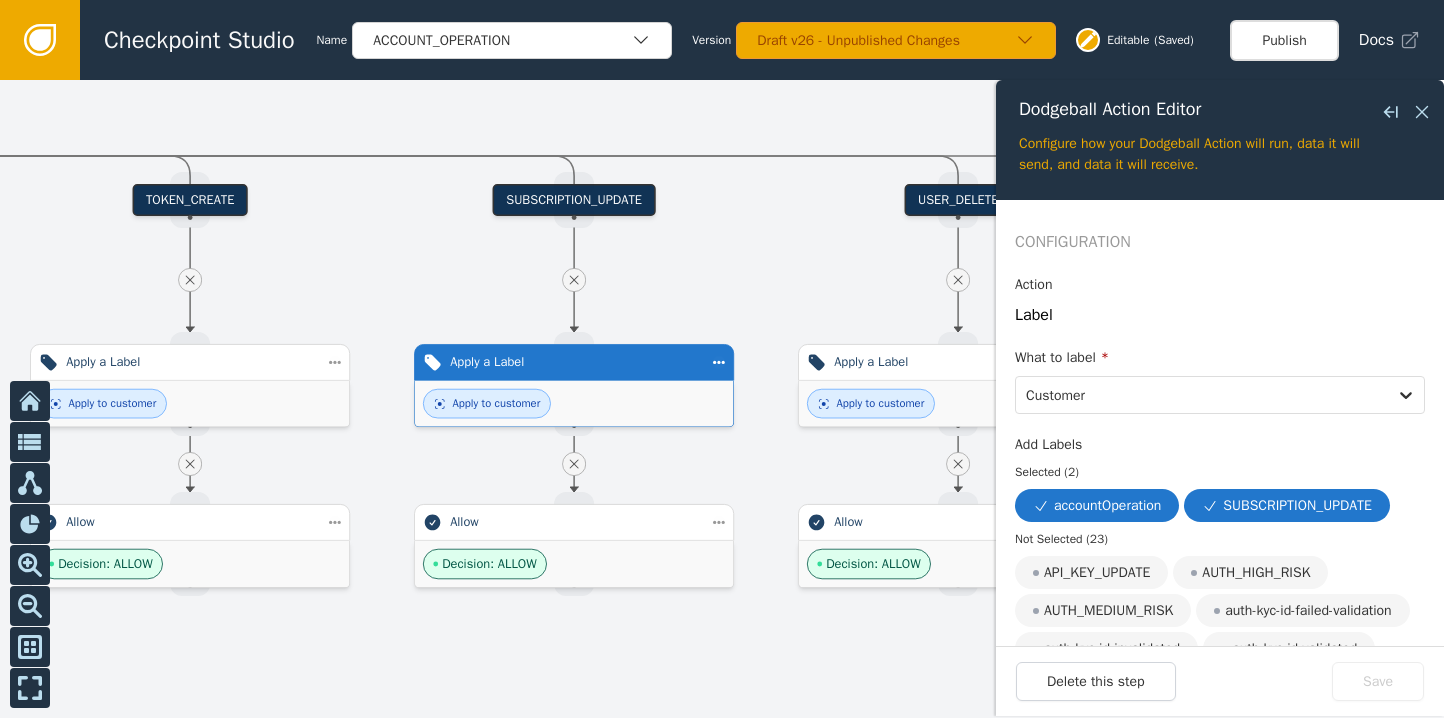 click at bounding box center (722, 399) 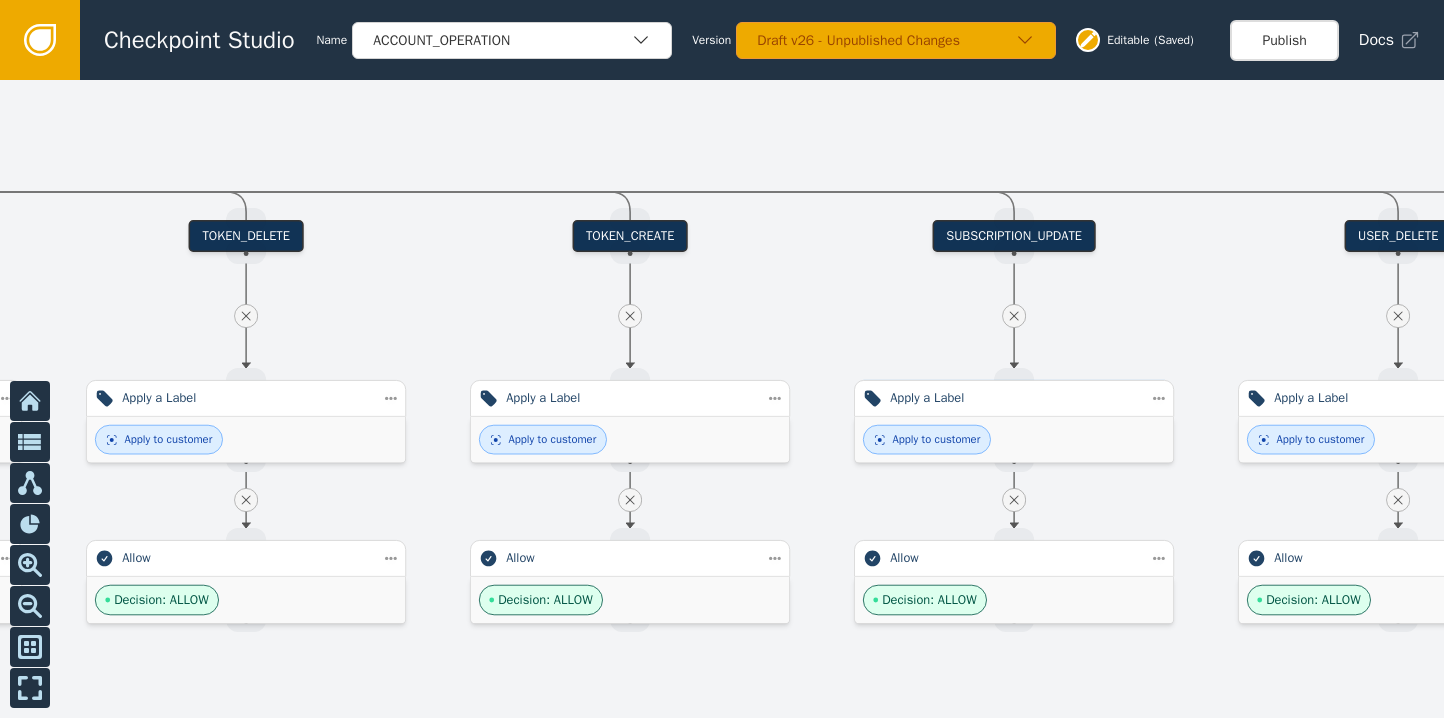 drag, startPoint x: 334, startPoint y: 251, endPoint x: 1134, endPoint y: 274, distance: 800.33057 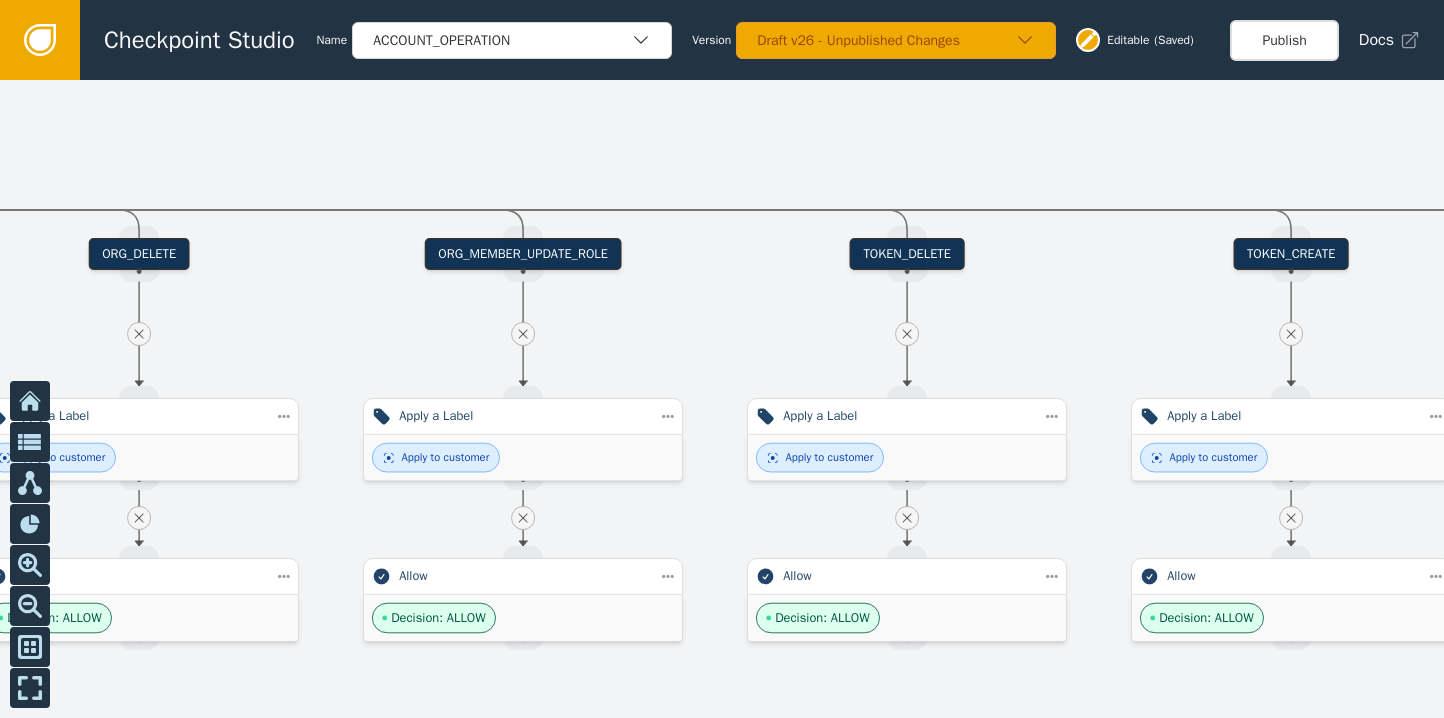 drag, startPoint x: 348, startPoint y: 279, endPoint x: 728, endPoint y: 282, distance: 380.01184 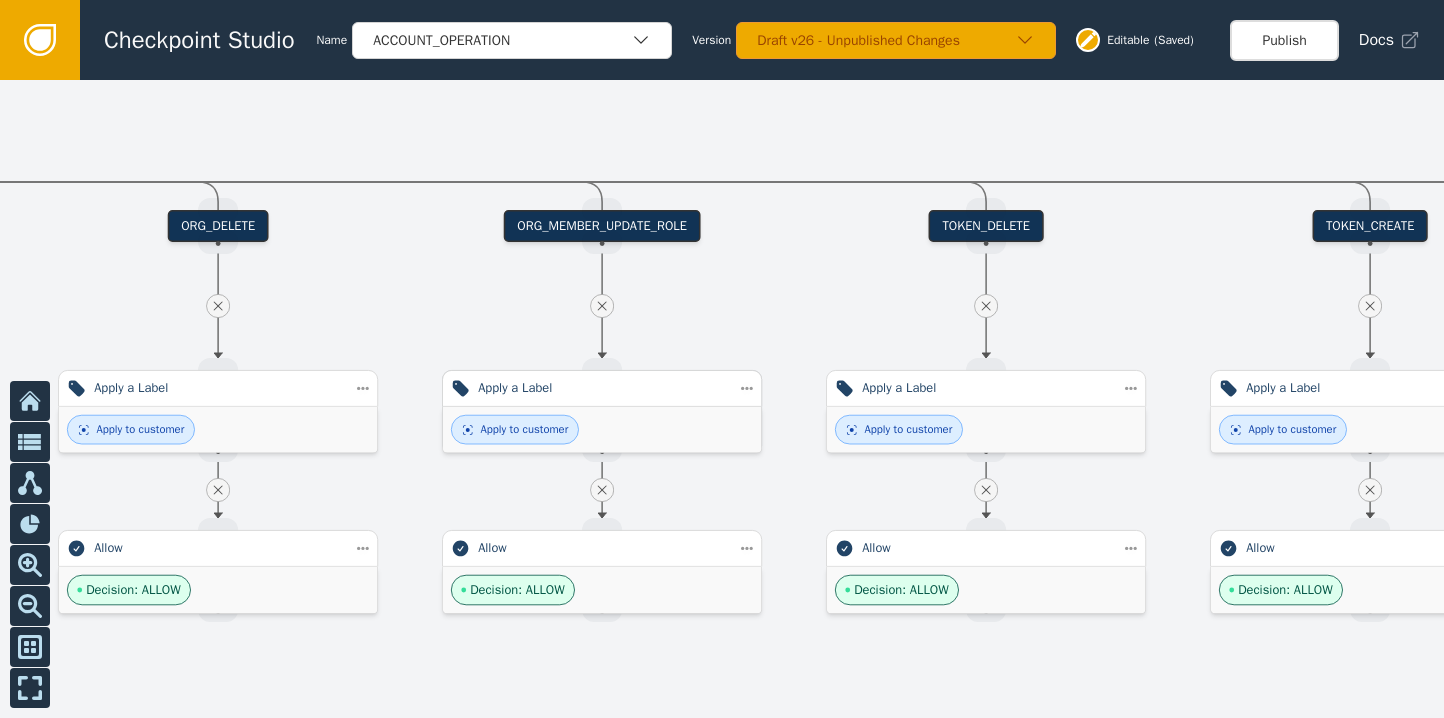 click on "Apply a Label" at bounding box center [602, 388] 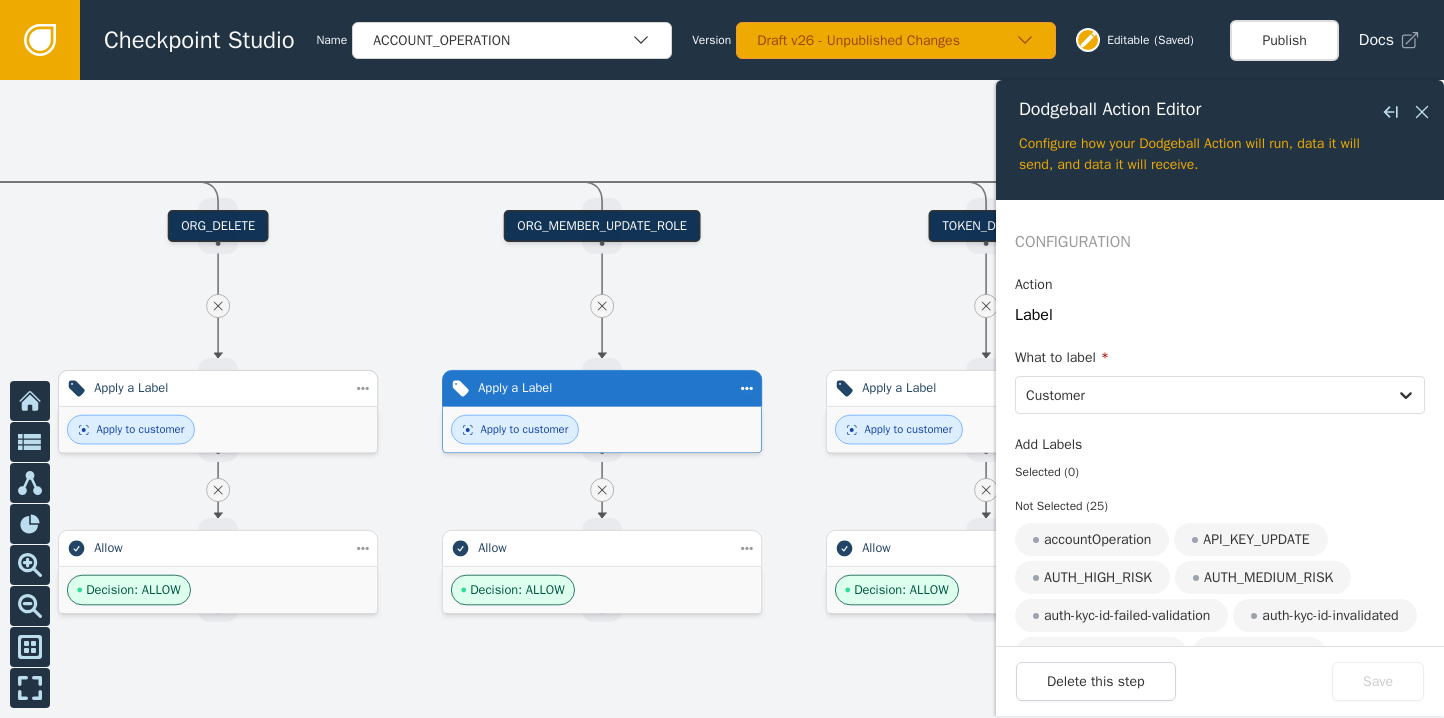 click on "Apply to customer" at bounding box center (218, 430) 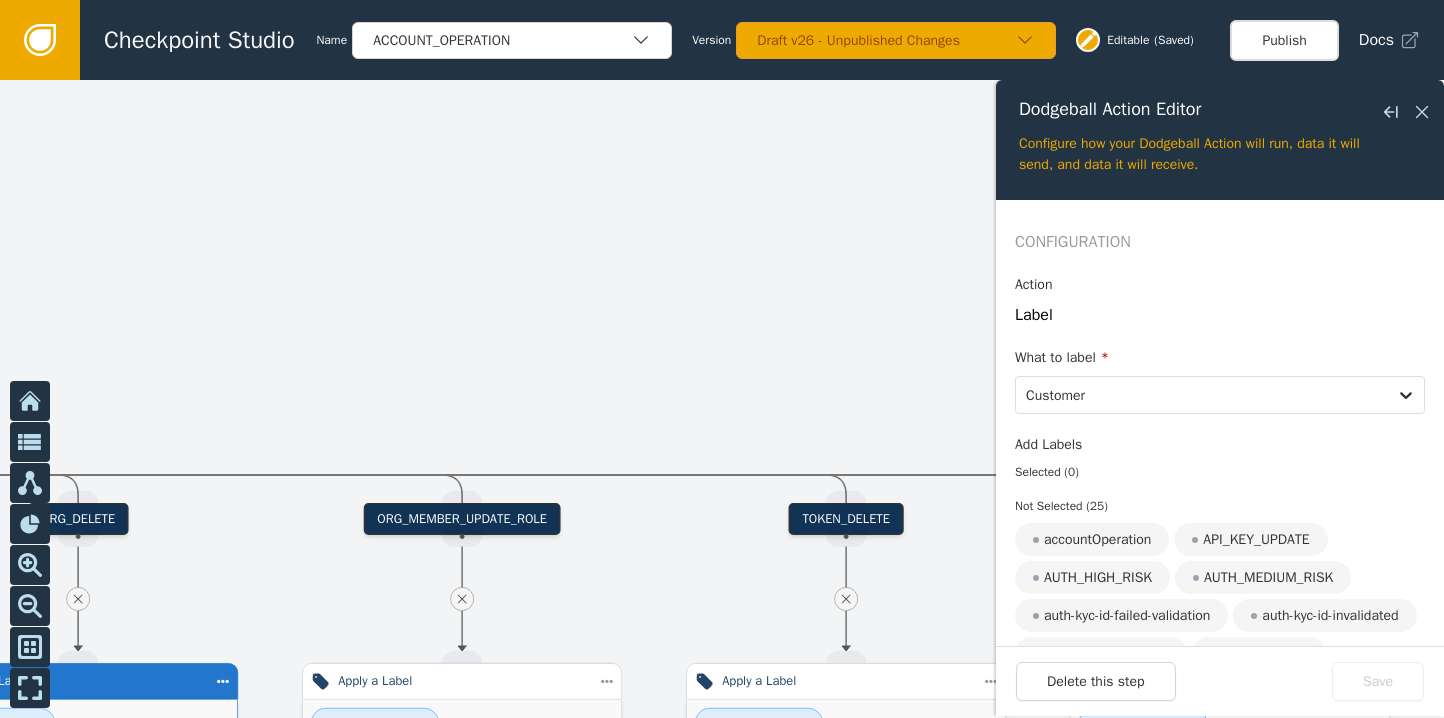 drag, startPoint x: 364, startPoint y: 278, endPoint x: 224, endPoint y: 571, distance: 324.72913 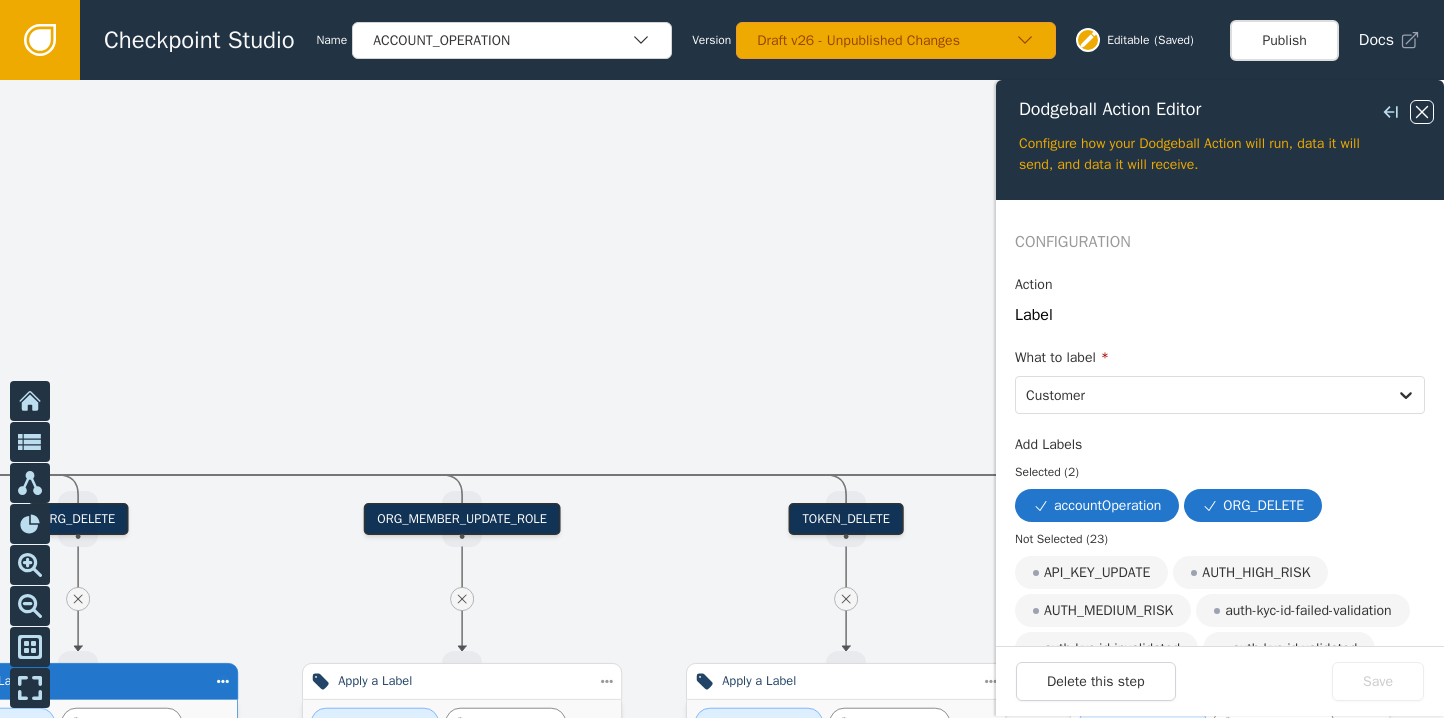 click 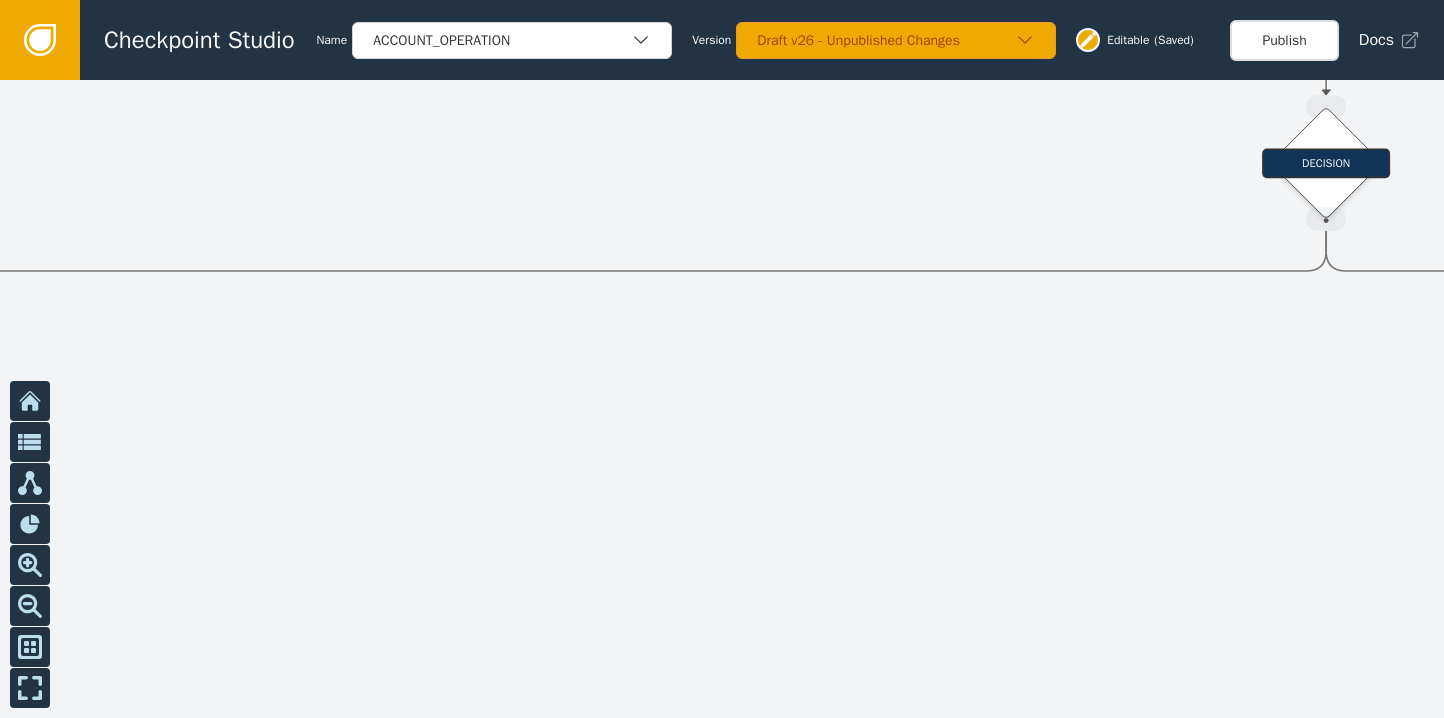 drag, startPoint x: 809, startPoint y: 191, endPoint x: 809, endPoint y: 469, distance: 278 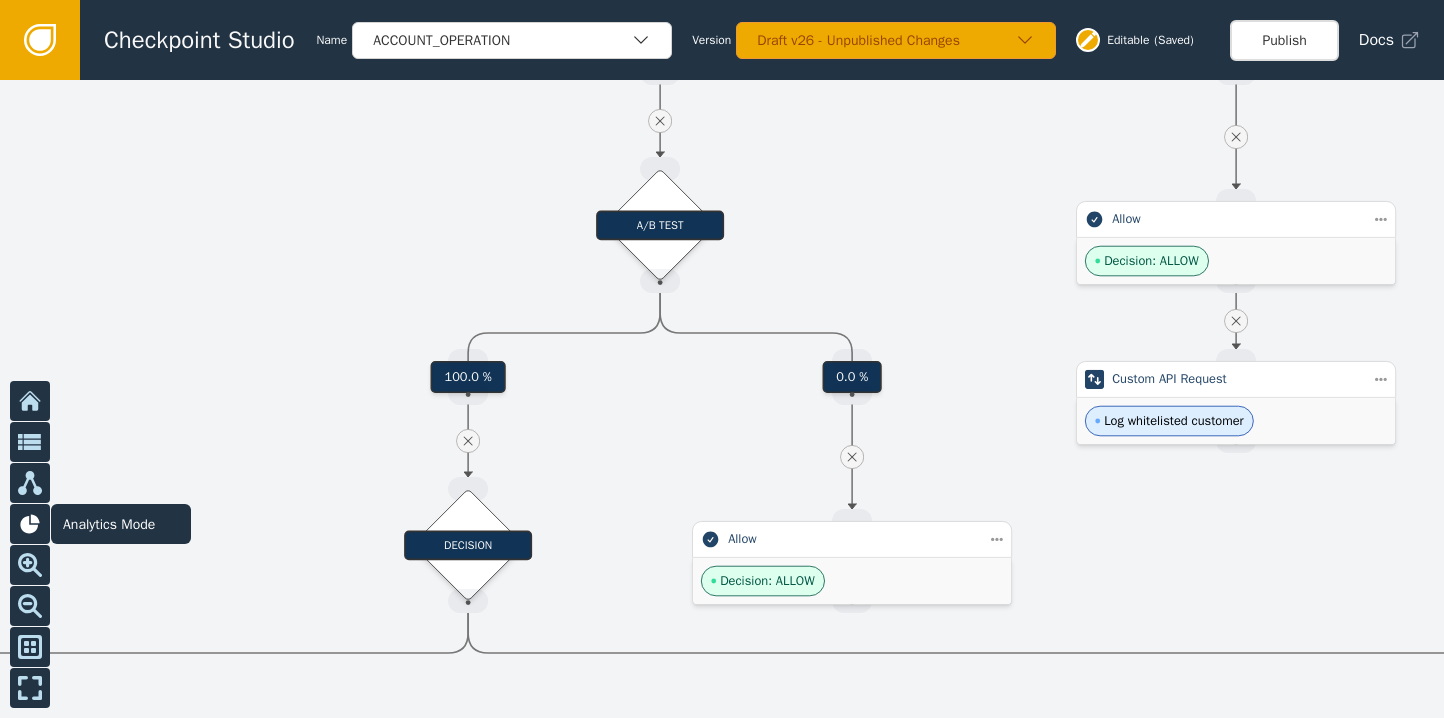 drag, startPoint x: 840, startPoint y: 168, endPoint x: 28, endPoint y: 531, distance: 889.4453 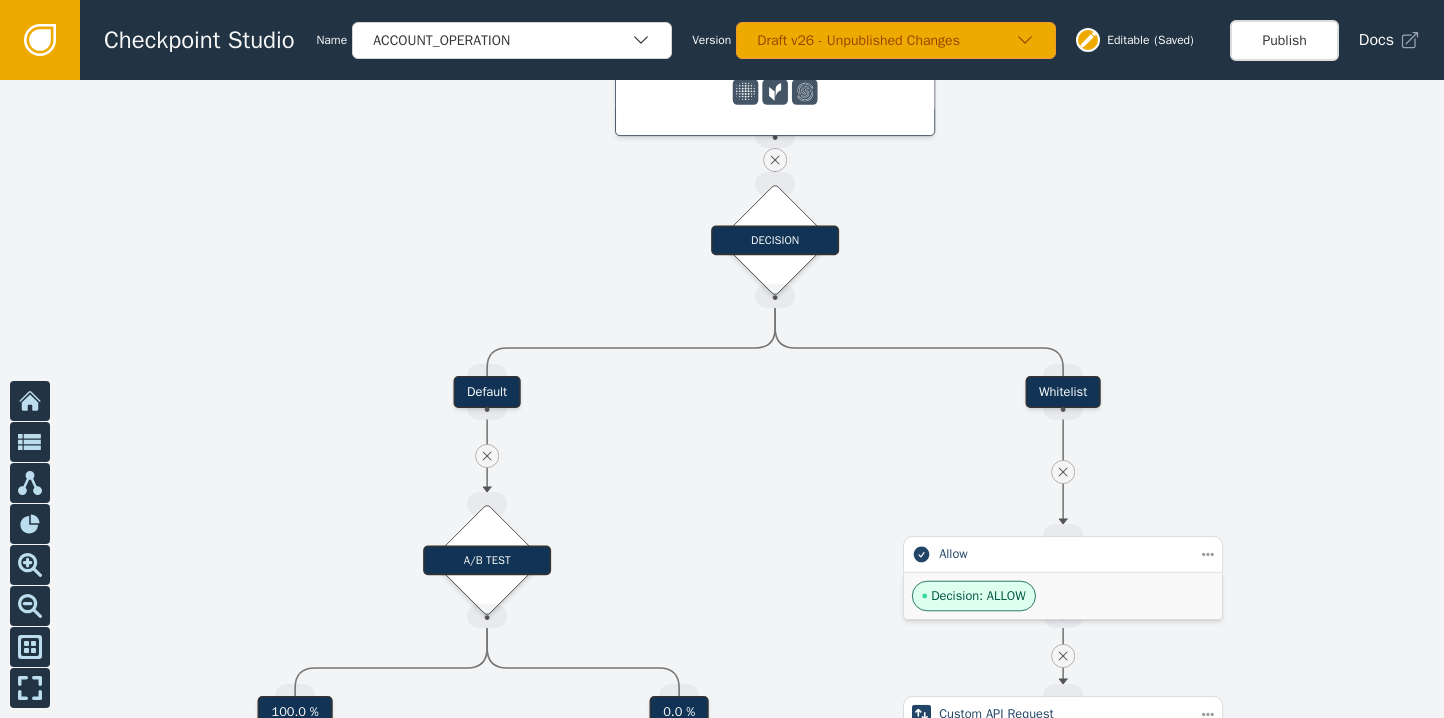 drag, startPoint x: 933, startPoint y: 189, endPoint x: 714, endPoint y: 543, distance: 416.26553 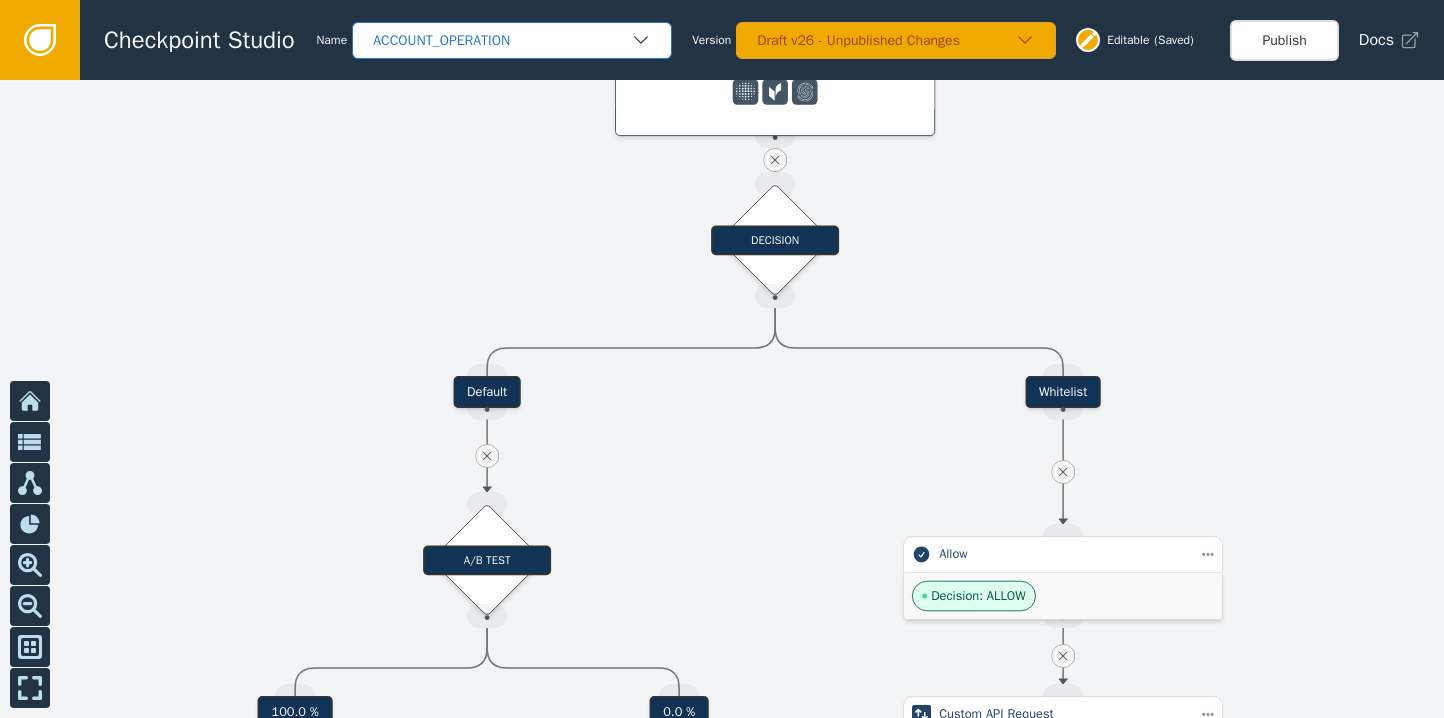 click on "ACCOUNT_OPERATION" at bounding box center (502, 40) 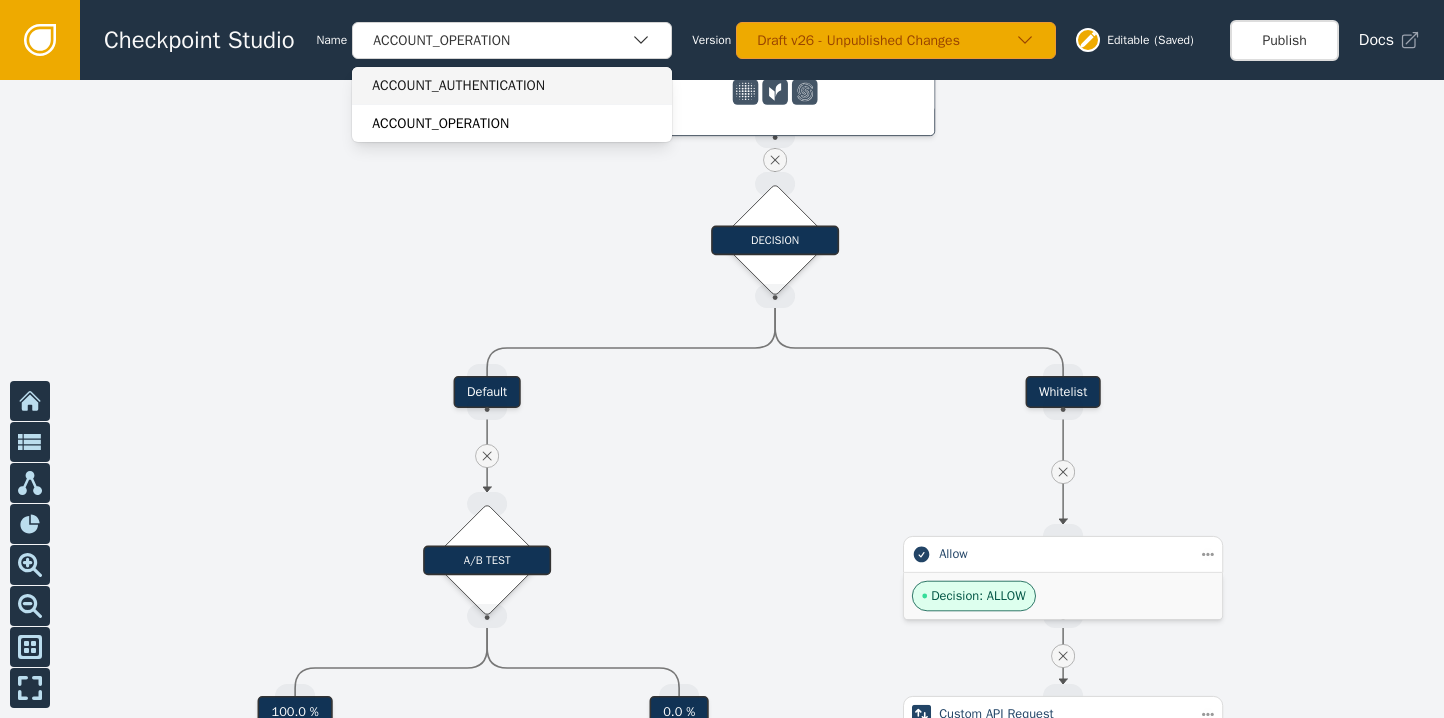 click on "ACCOUNT_AUTHENTICATION" at bounding box center [512, 85] 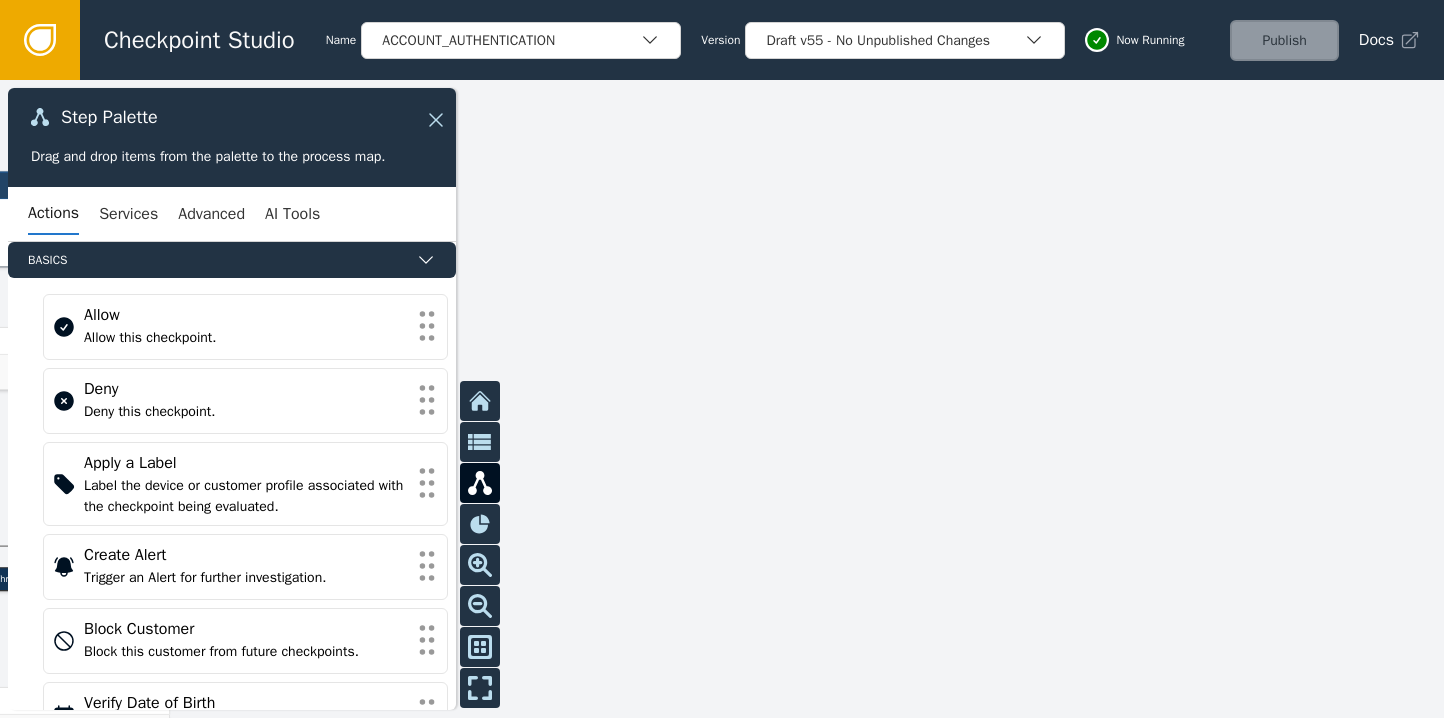 click 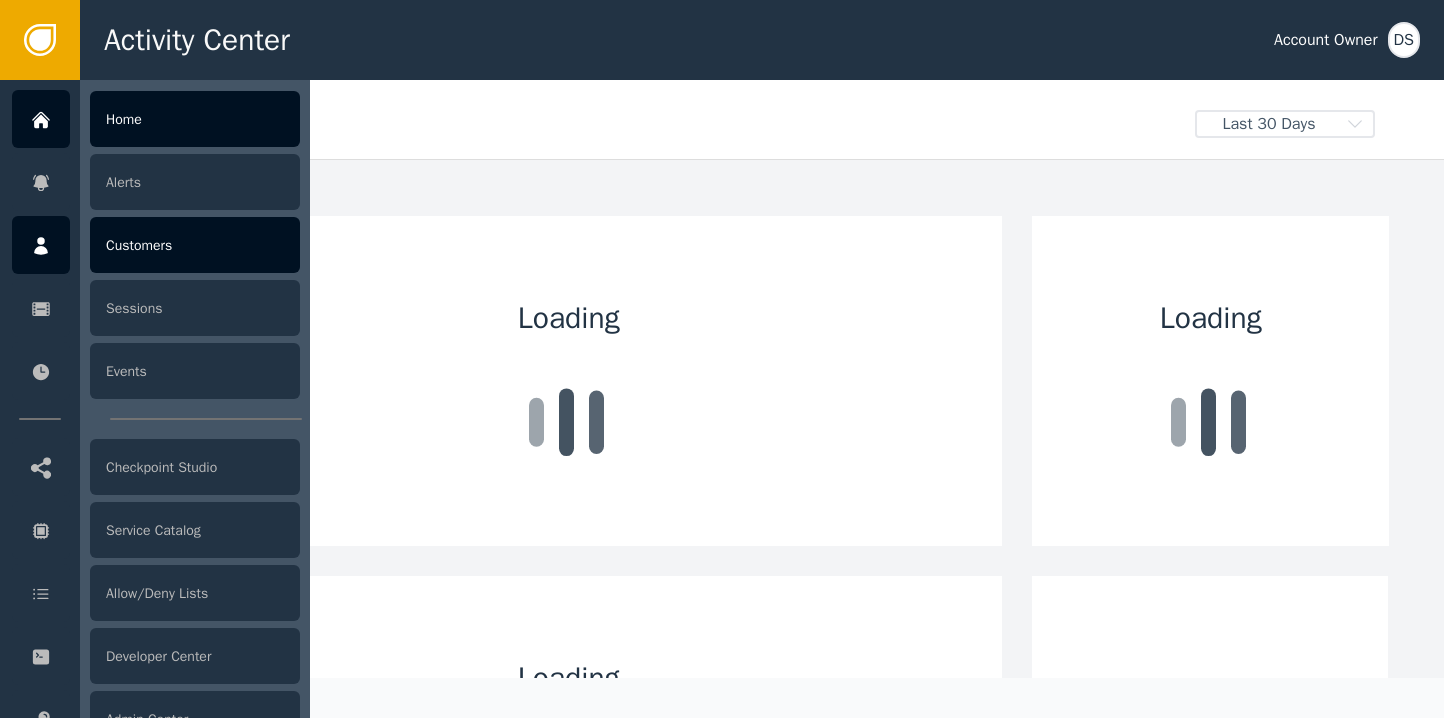 click on "Customers" at bounding box center [195, 245] 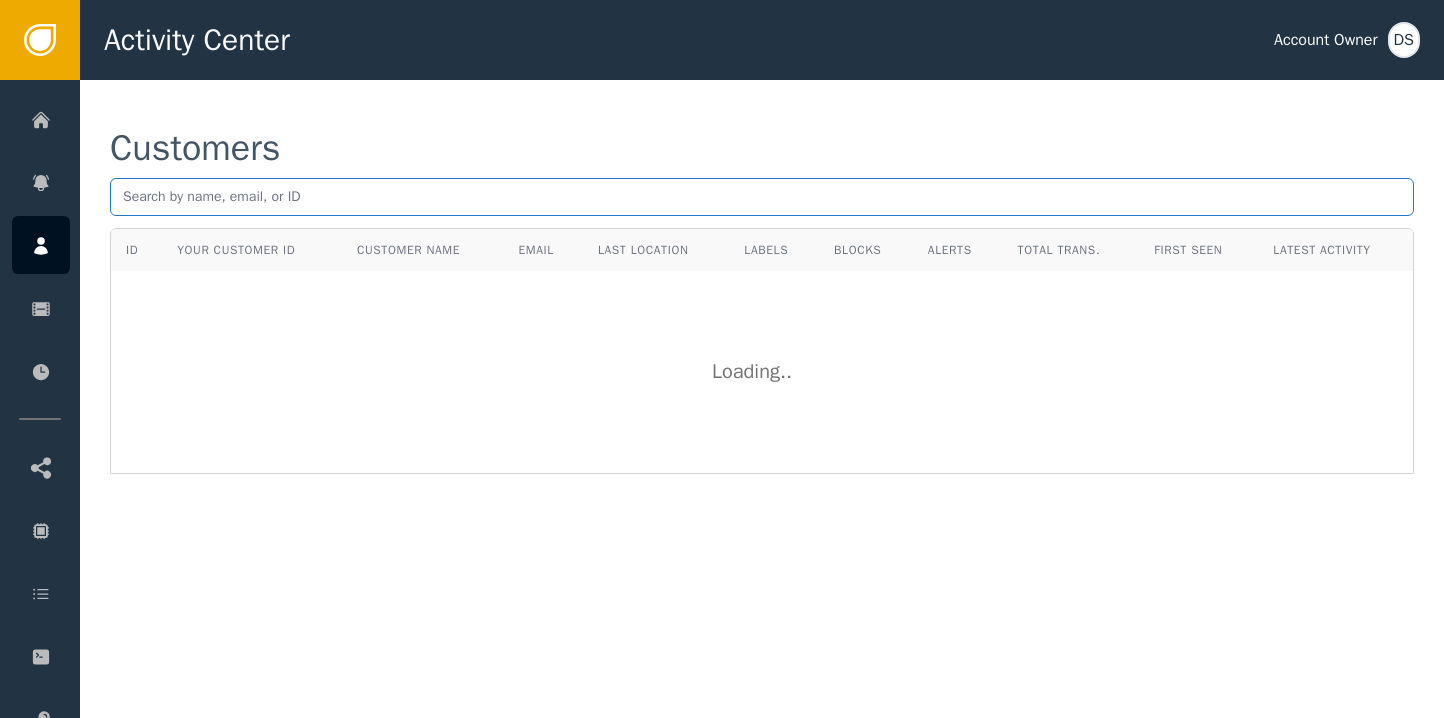 click at bounding box center [762, 197] 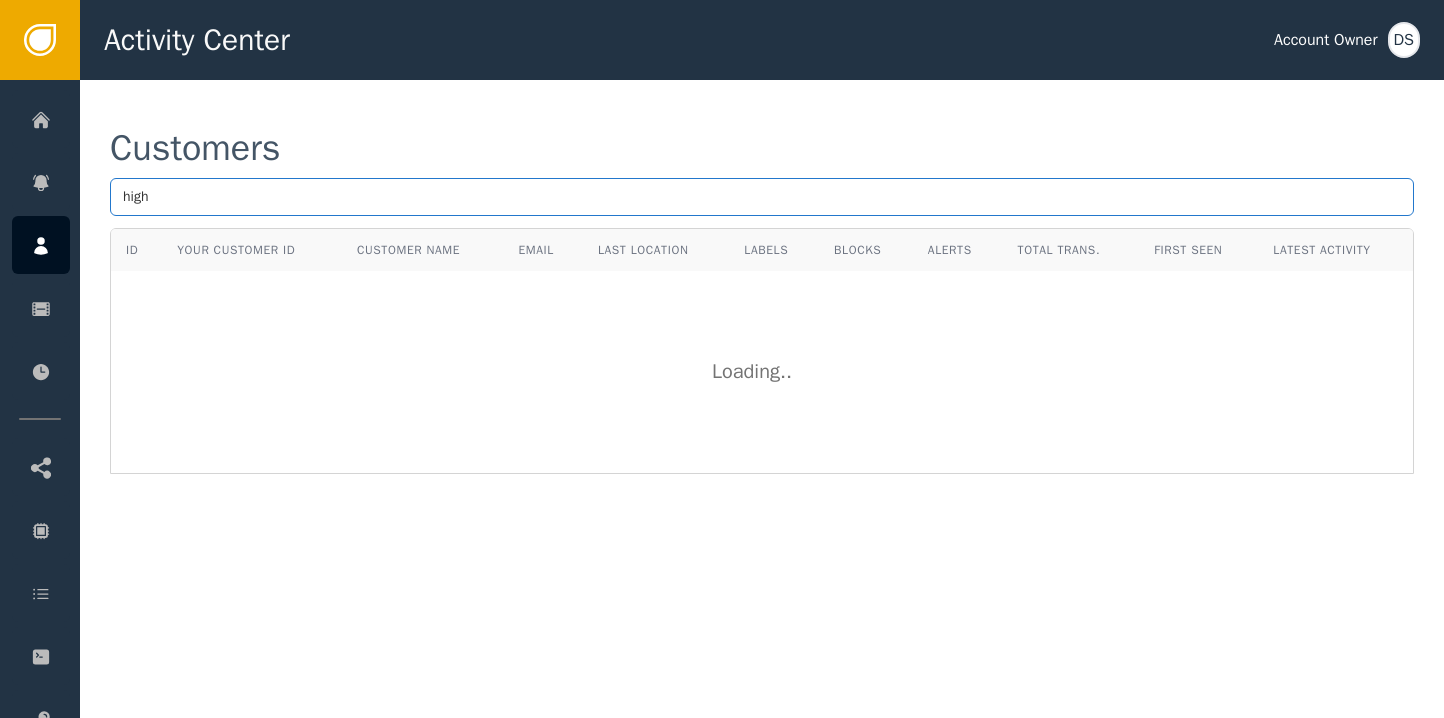 type on "high" 